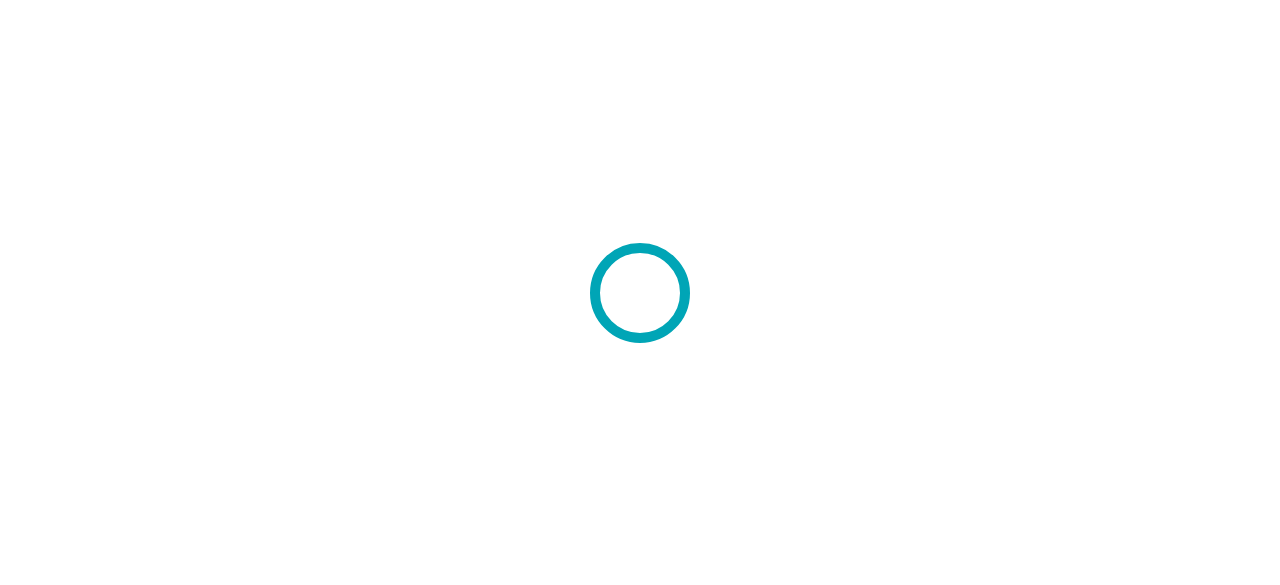 scroll, scrollTop: 0, scrollLeft: 0, axis: both 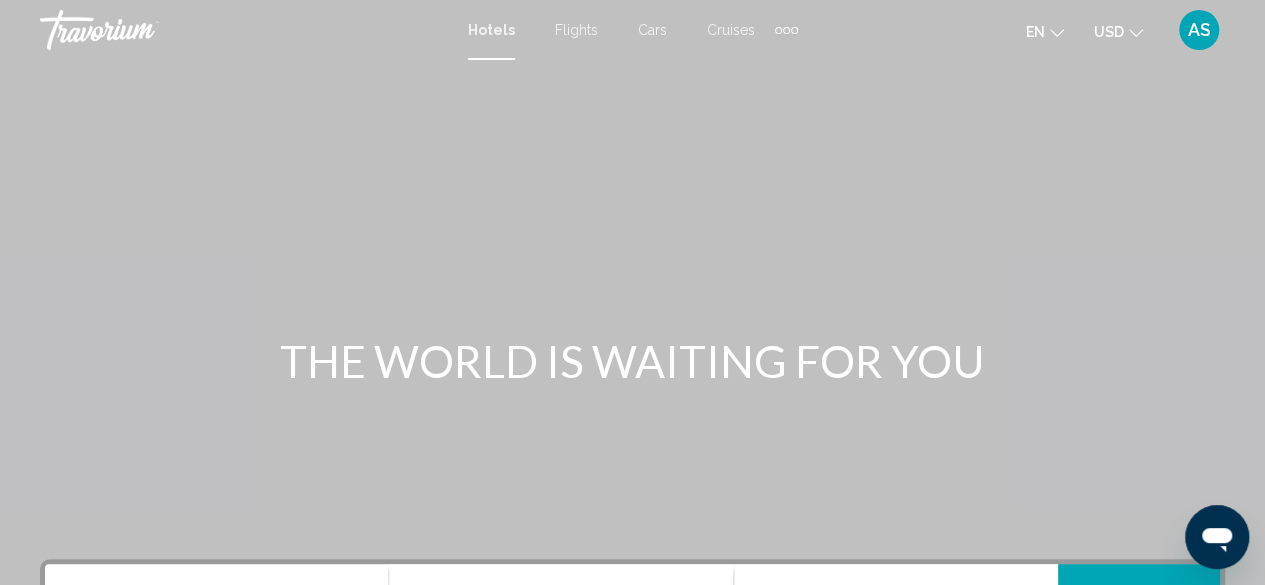 click at bounding box center (632, 300) 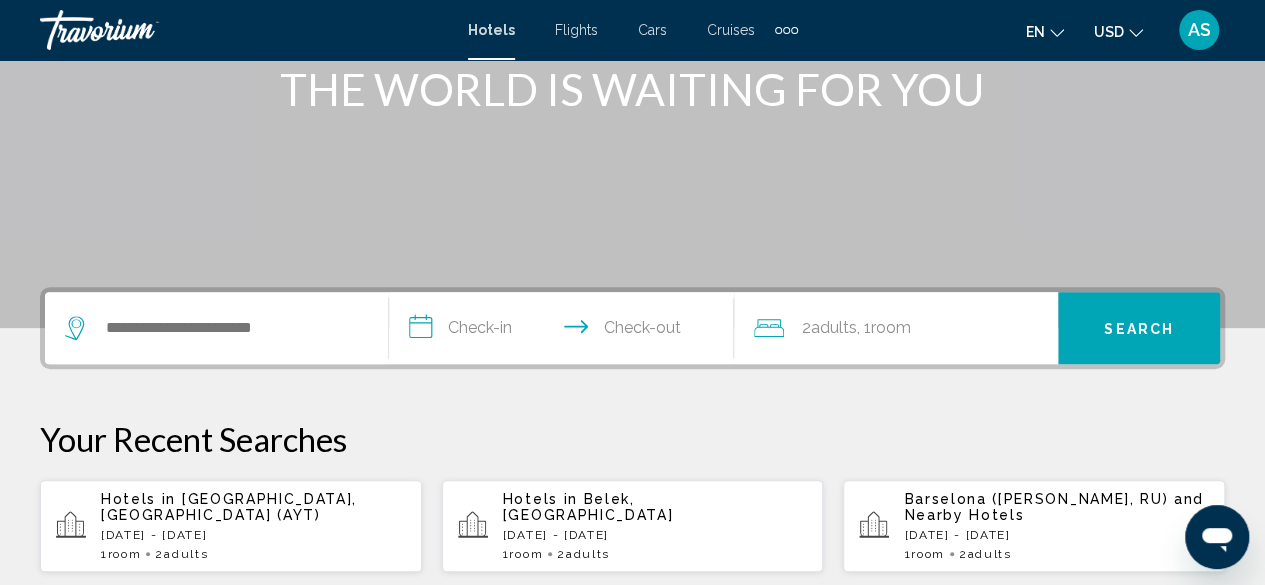 scroll, scrollTop: 344, scrollLeft: 0, axis: vertical 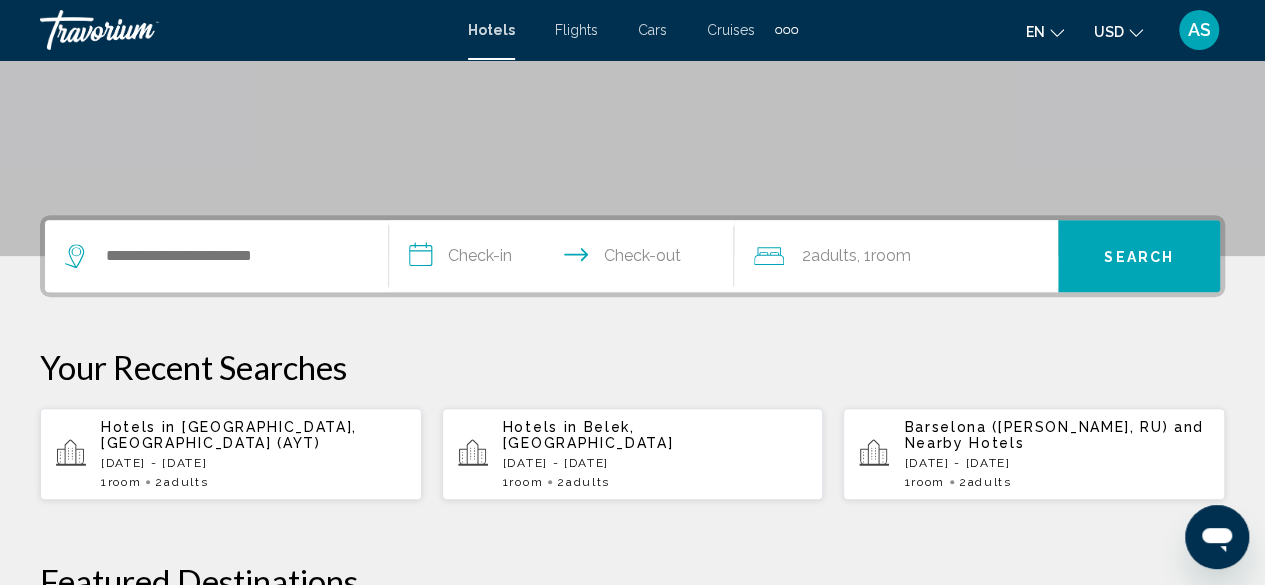 click on "Hotels in    [GEOGRAPHIC_DATA], [GEOGRAPHIC_DATA] (AYT)  [DATE] - [DATE]  1  Room rooms 2  Adult Adults" at bounding box center (231, 454) 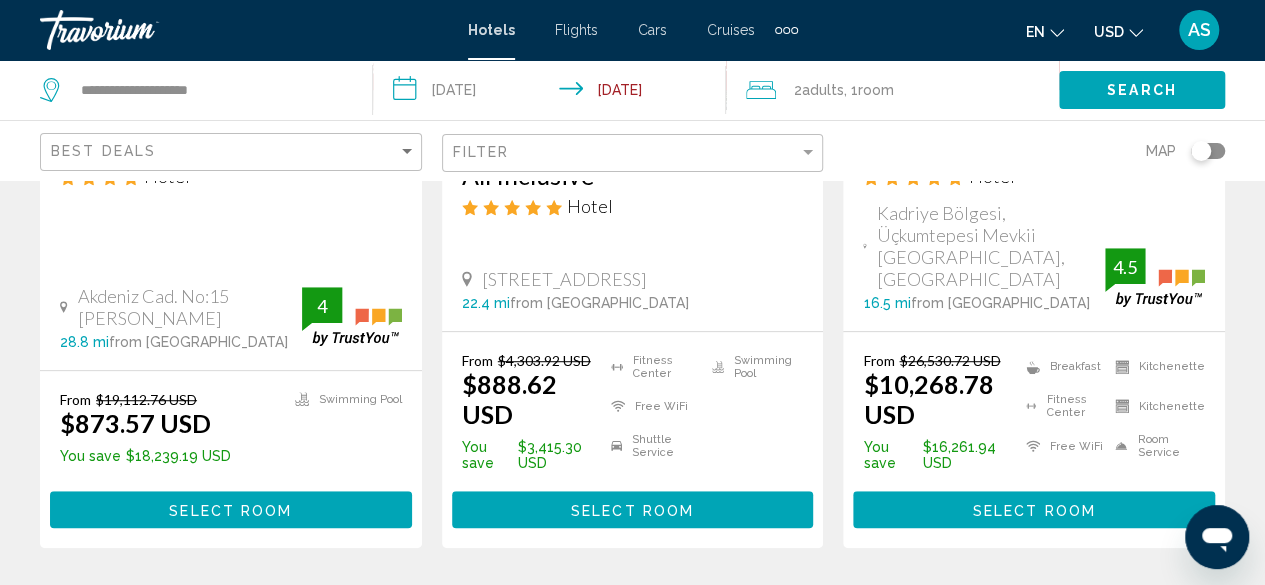 scroll, scrollTop: 462, scrollLeft: 0, axis: vertical 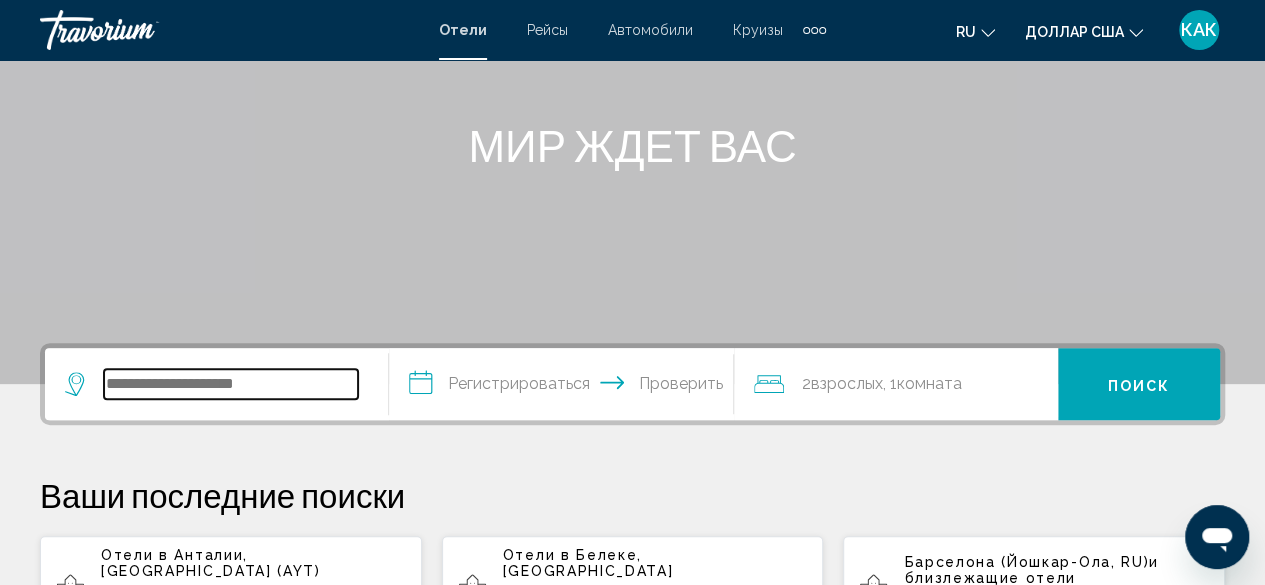 click at bounding box center [231, 384] 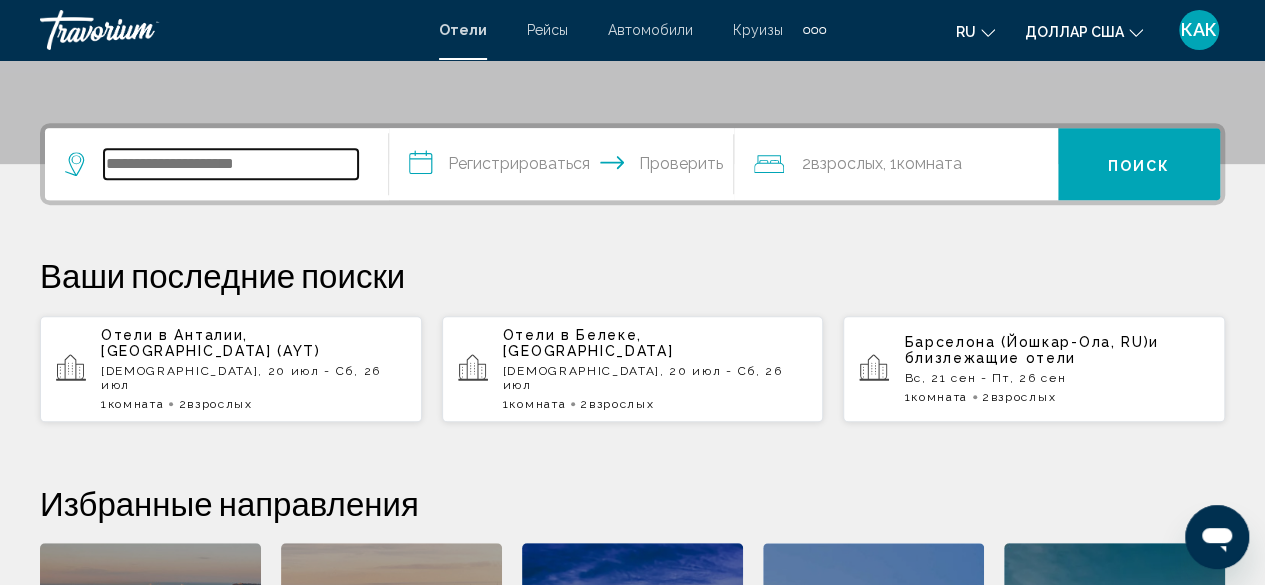 scroll, scrollTop: 494, scrollLeft: 0, axis: vertical 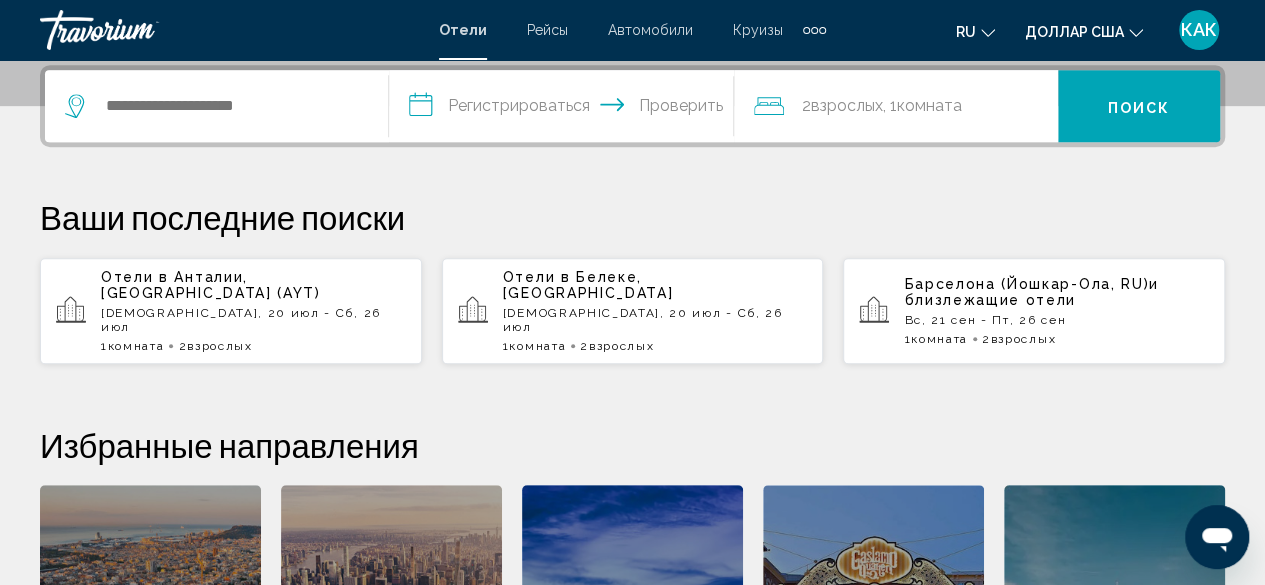 click on "взрослых" at bounding box center [219, 346] 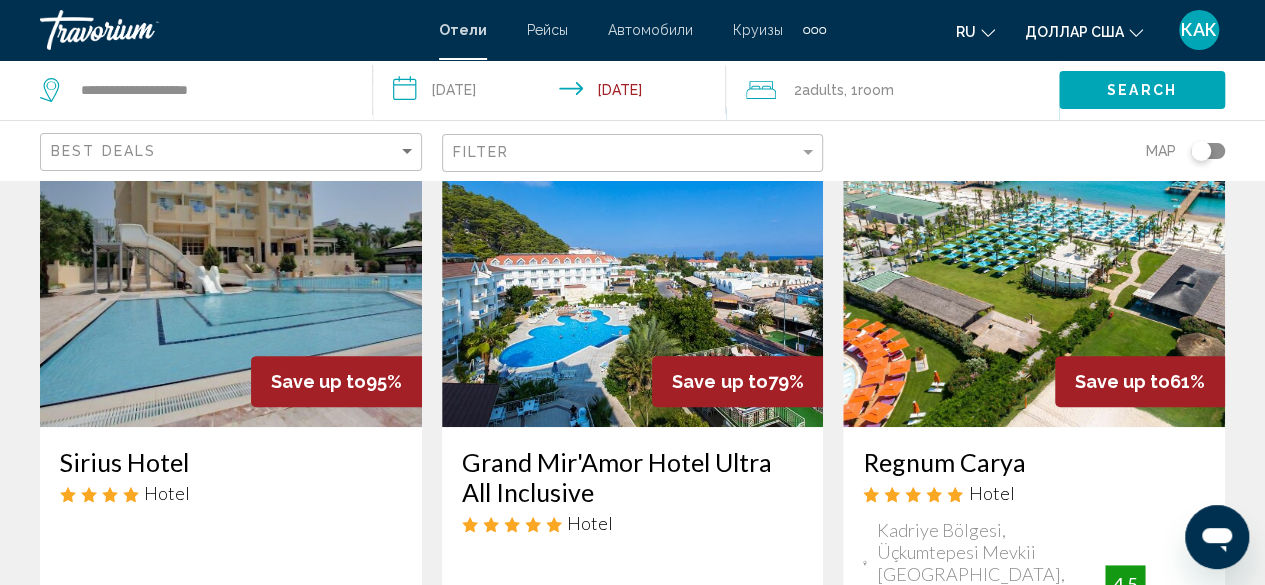 scroll, scrollTop: 141, scrollLeft: 0, axis: vertical 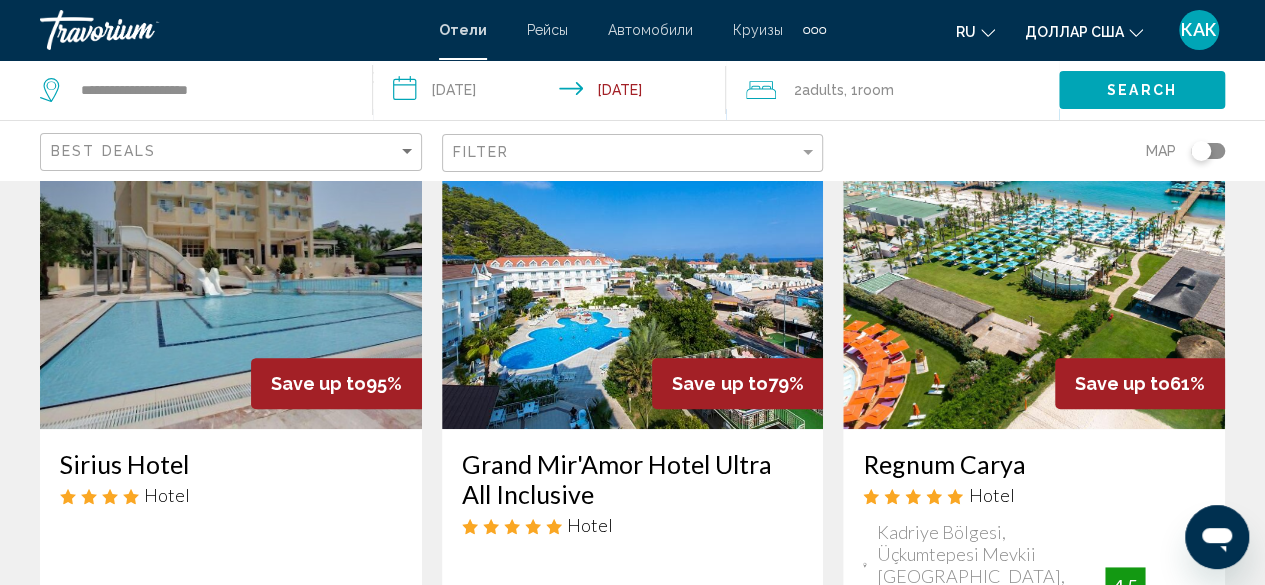 click at bounding box center (633, 269) 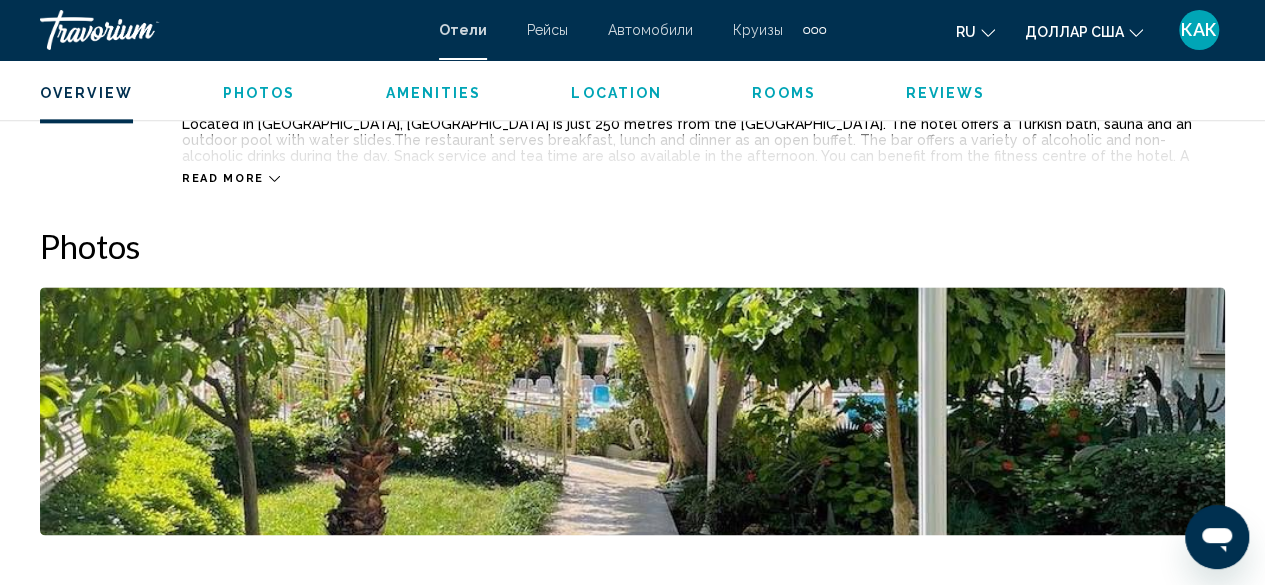 scroll, scrollTop: 1222, scrollLeft: 0, axis: vertical 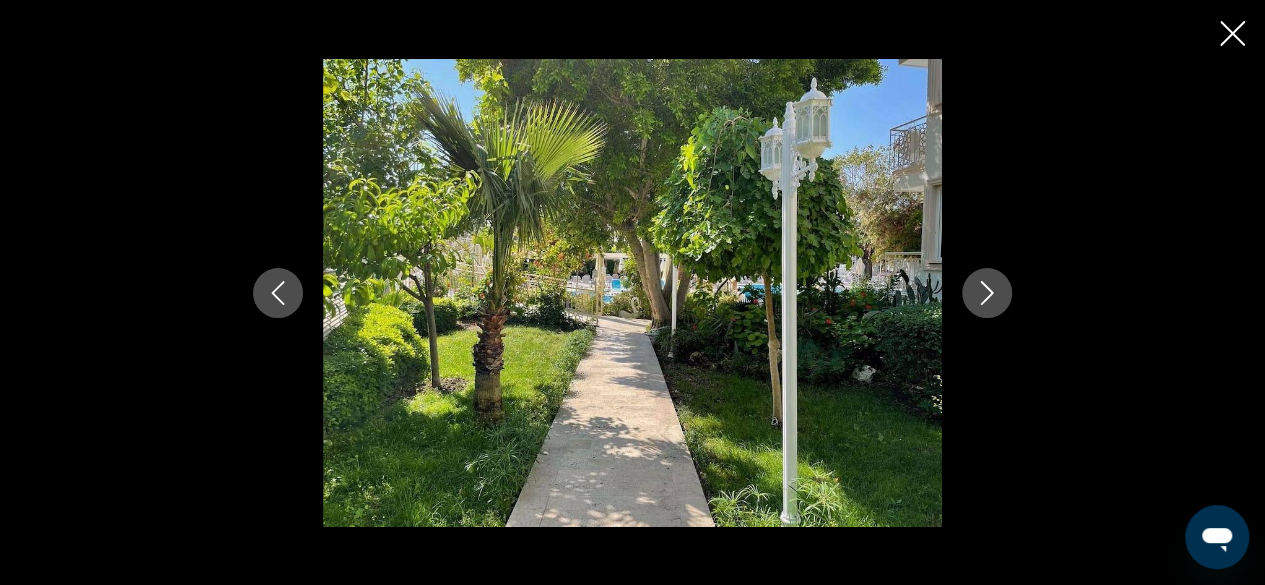 click 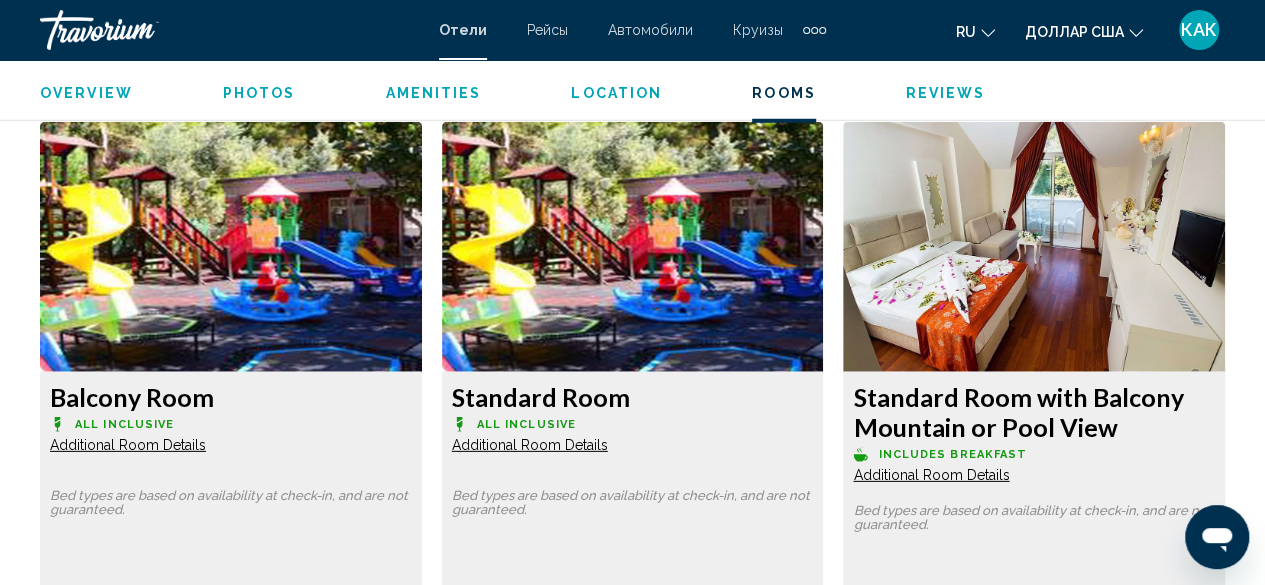 scroll, scrollTop: 2810, scrollLeft: 0, axis: vertical 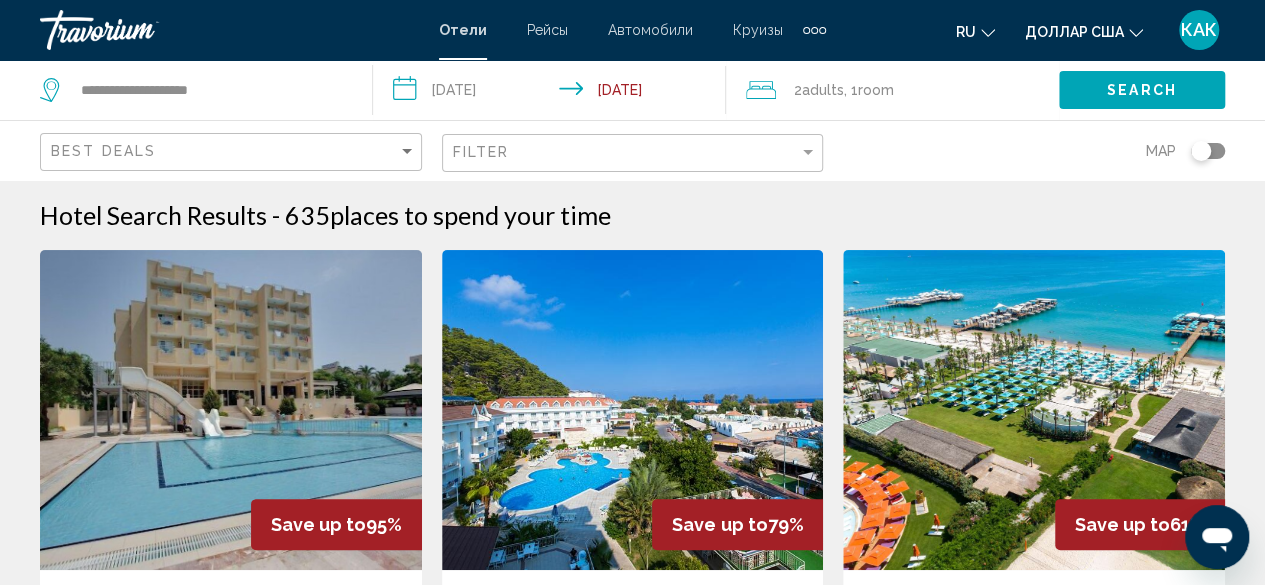 click on "**********" at bounding box center [553, 93] 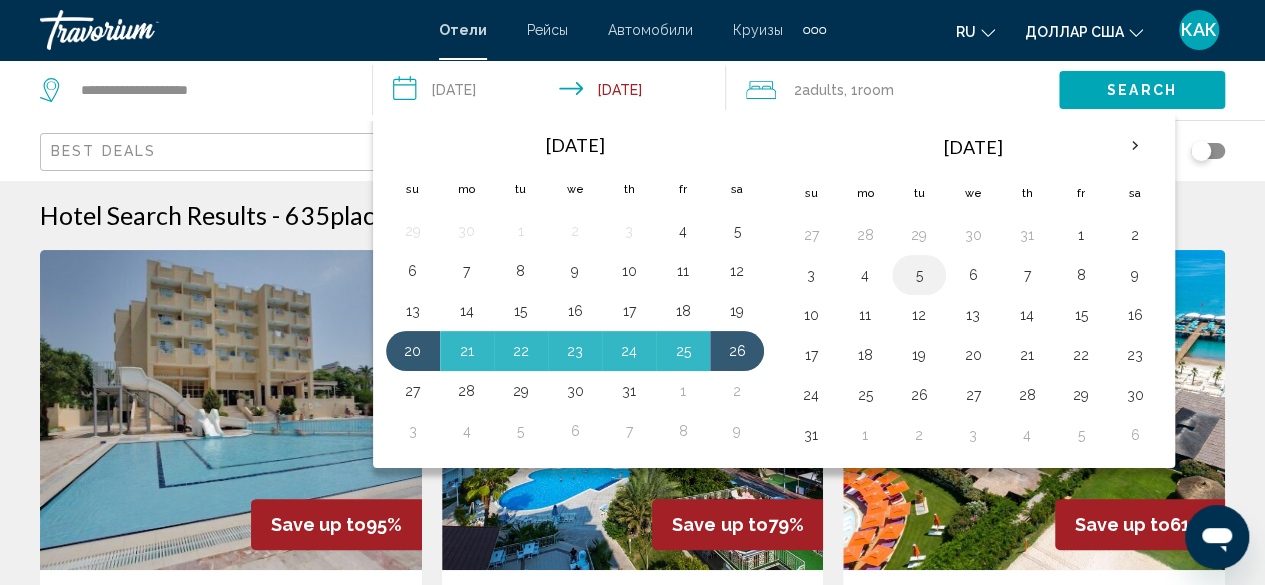 click on "5" at bounding box center [919, 275] 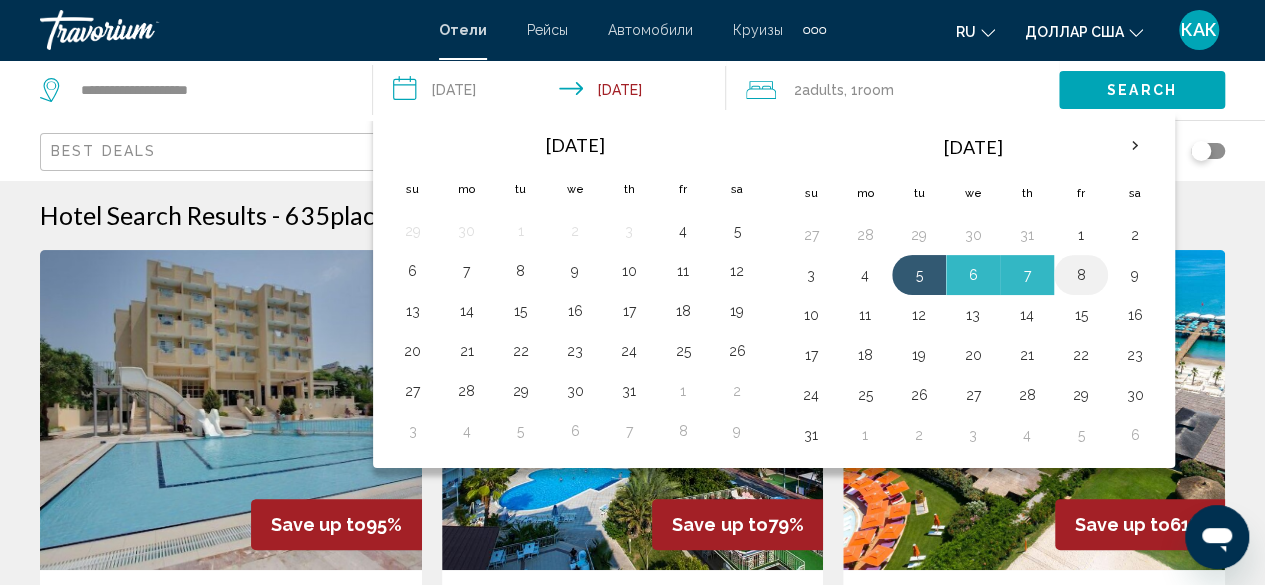 click on "8" at bounding box center (1081, 275) 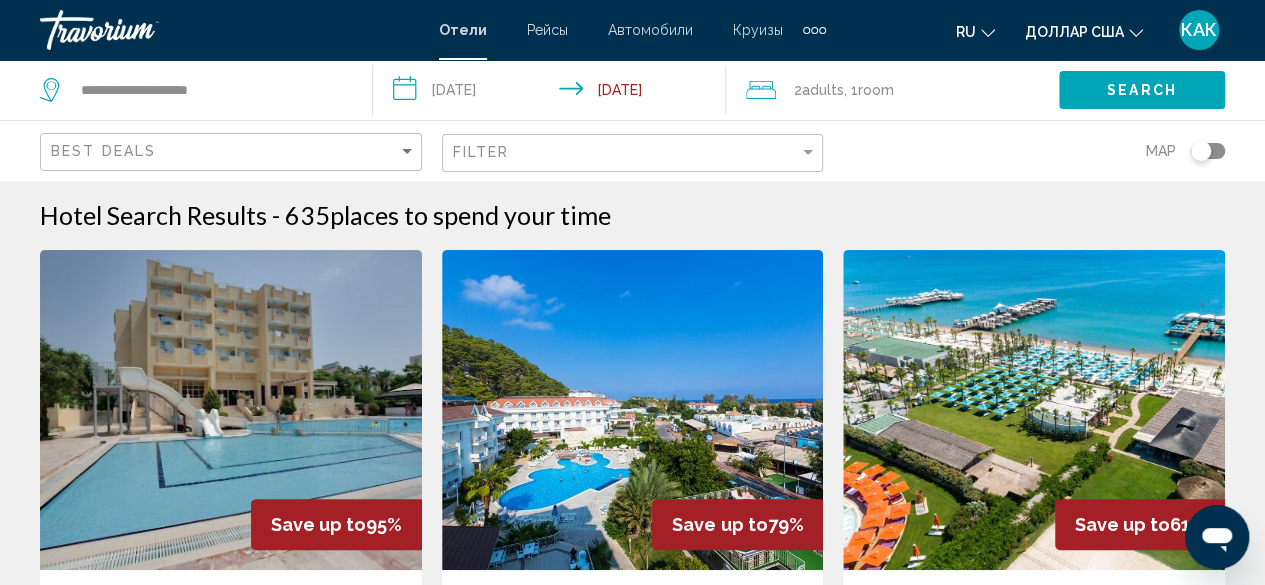click on ", 1  Room rooms" 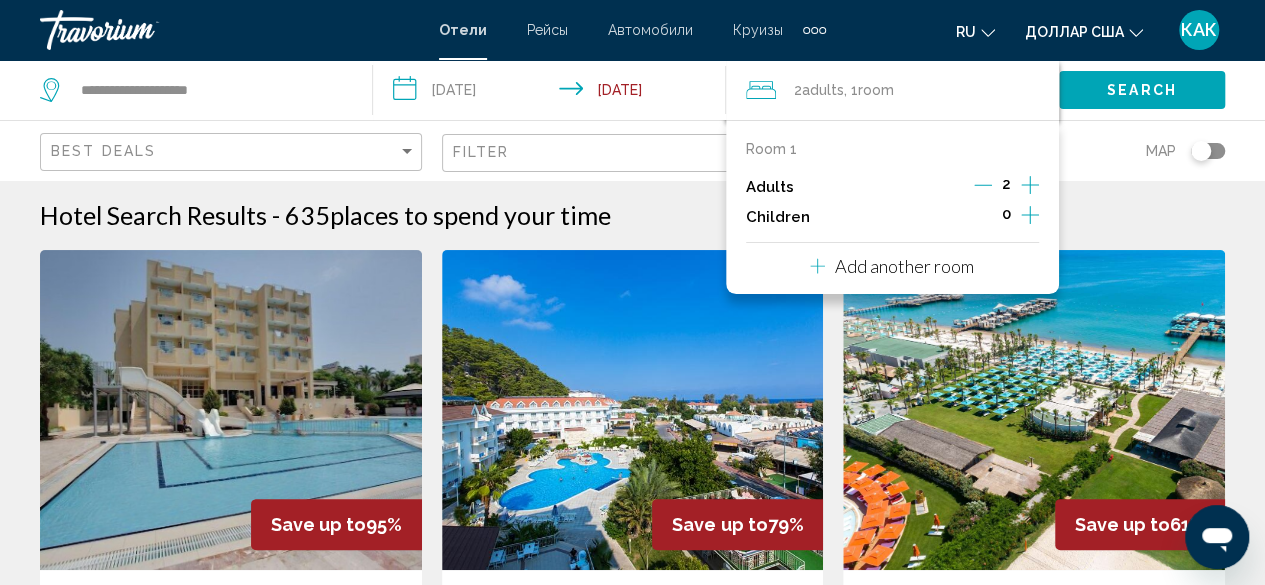 click 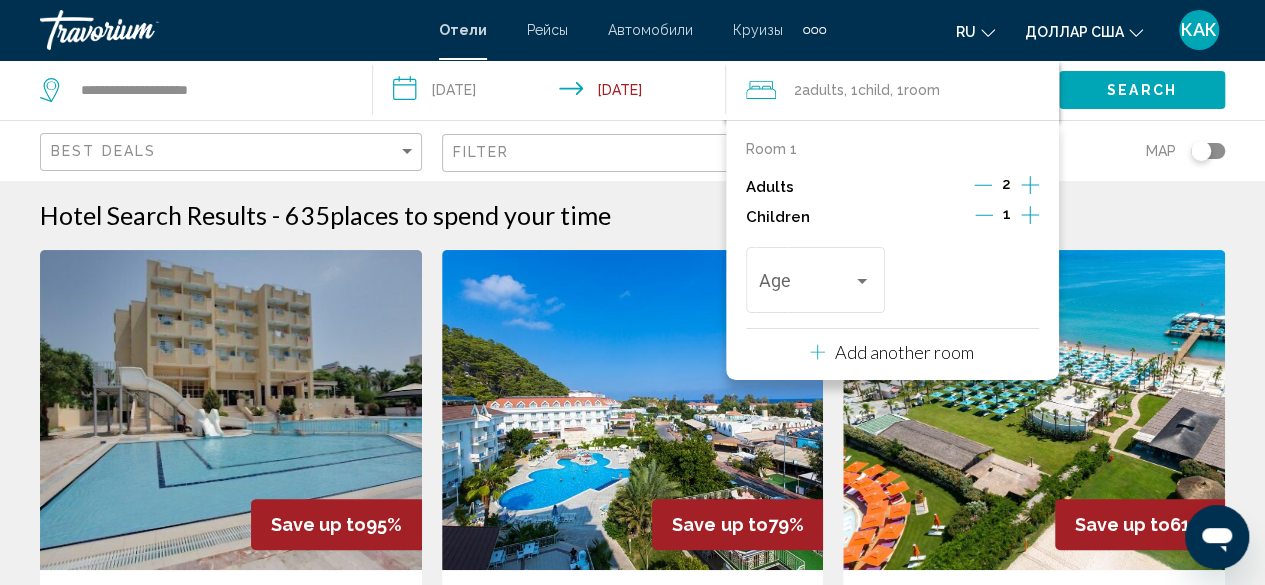 click 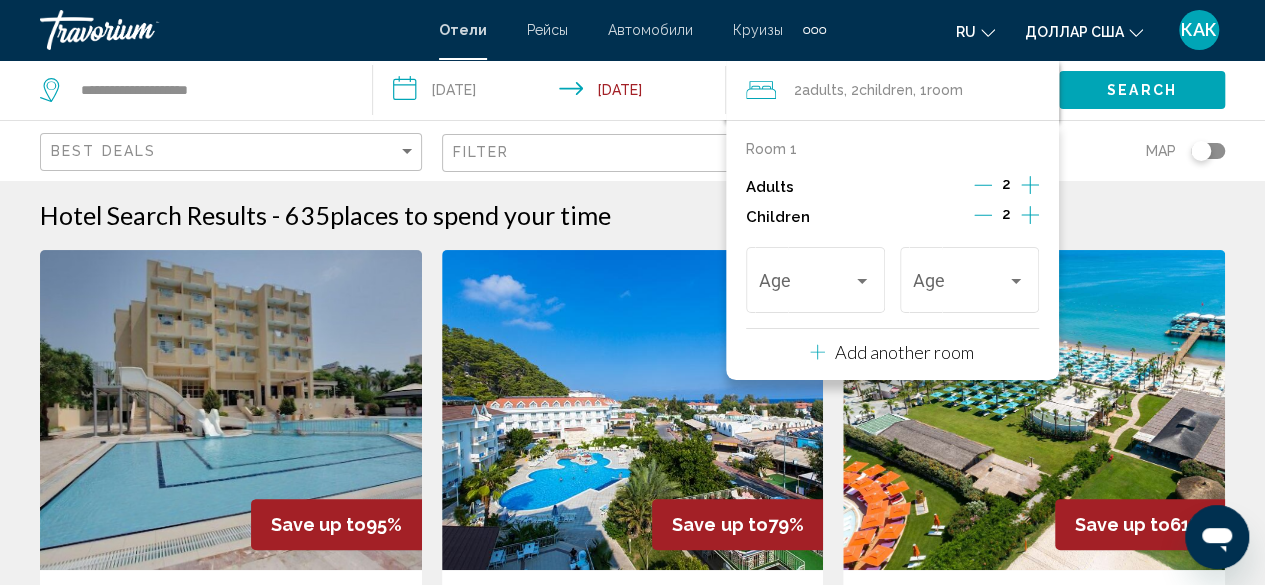 click on "КАК" at bounding box center (1199, 29) 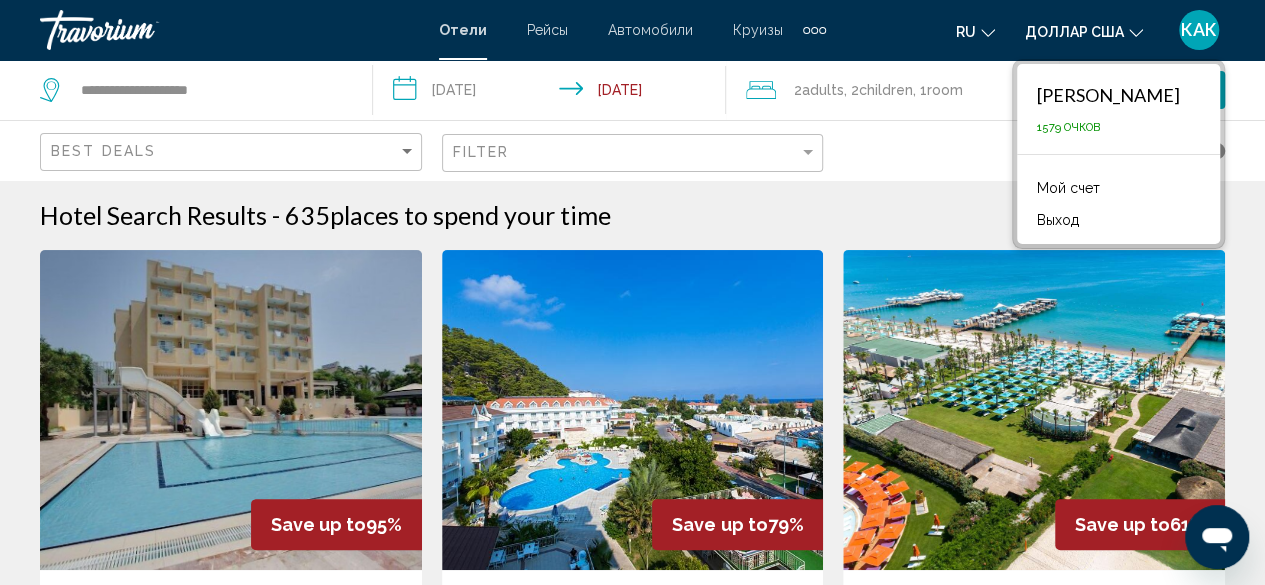 click on "Hotel Search Results  -   635  places to spend your time" at bounding box center (632, 215) 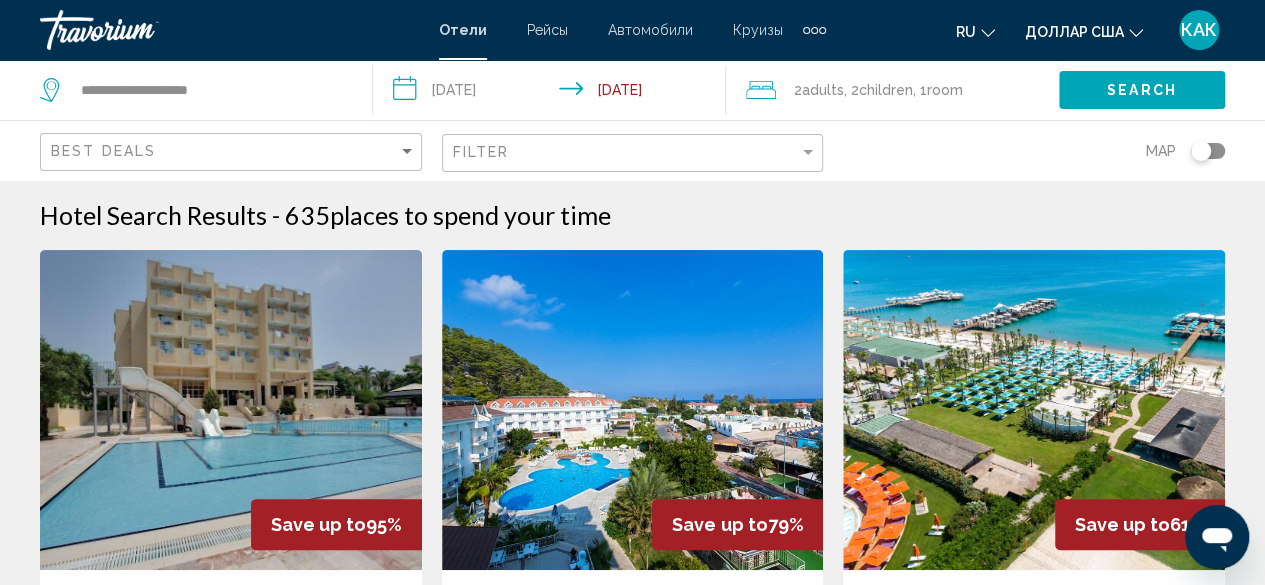 click on ", 1  Room rooms" 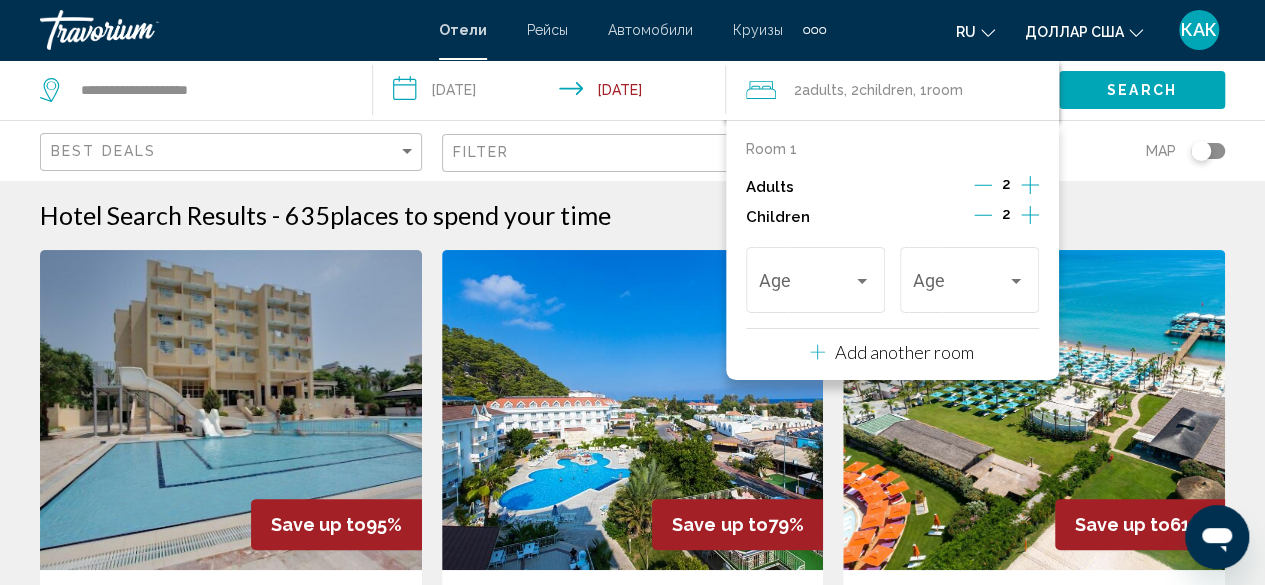 click 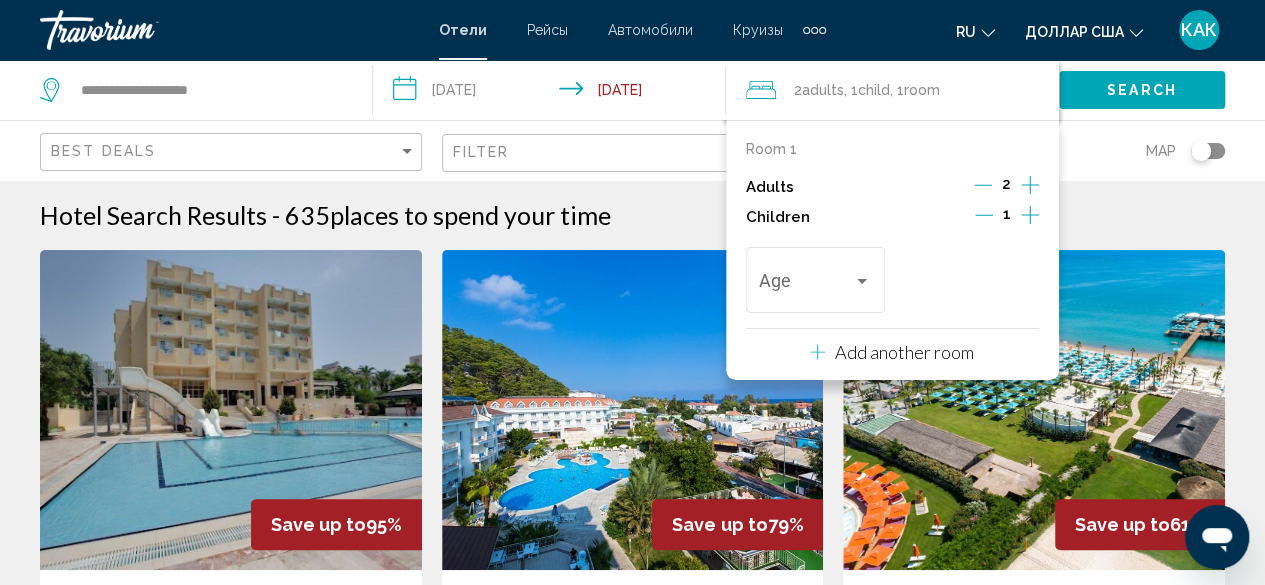 click 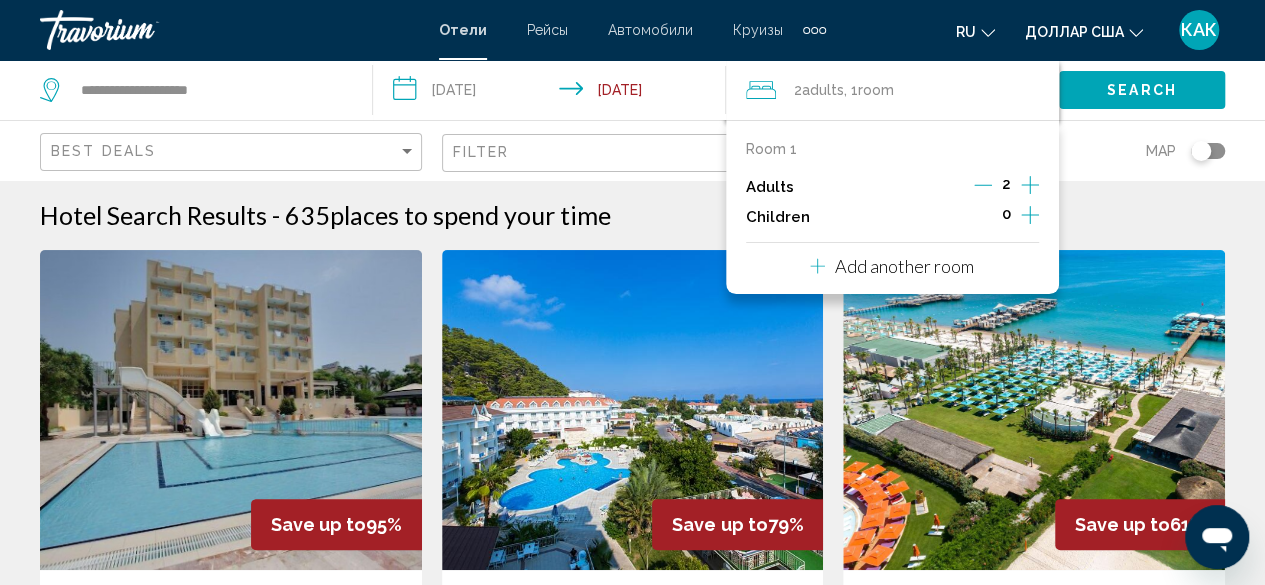 click on "Search" 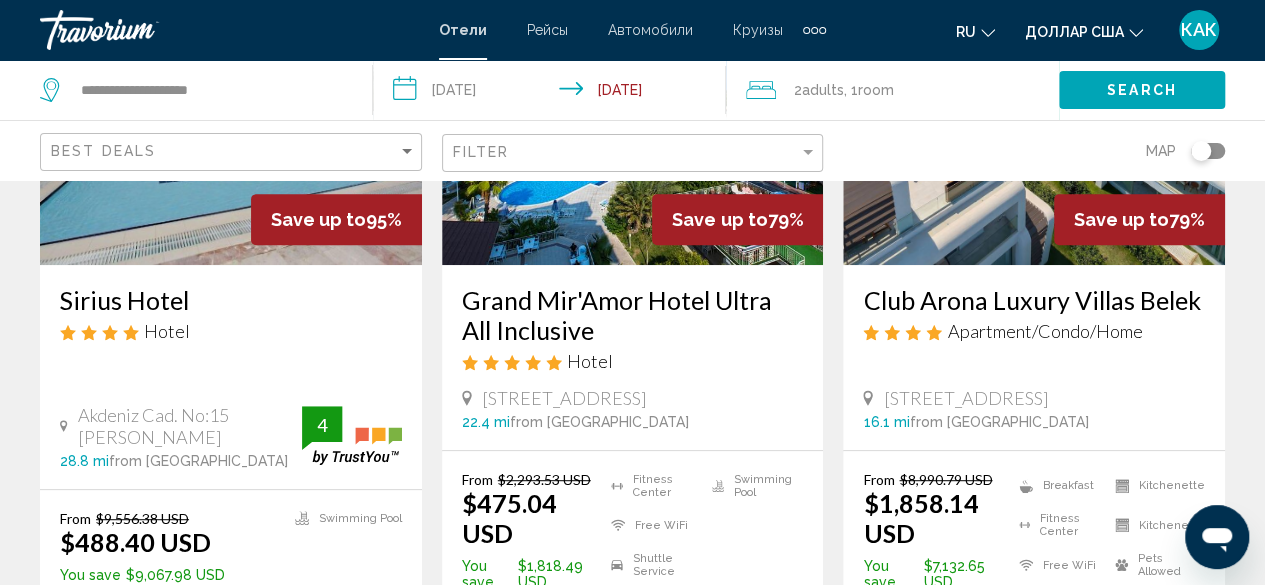 scroll, scrollTop: 201, scrollLeft: 0, axis: vertical 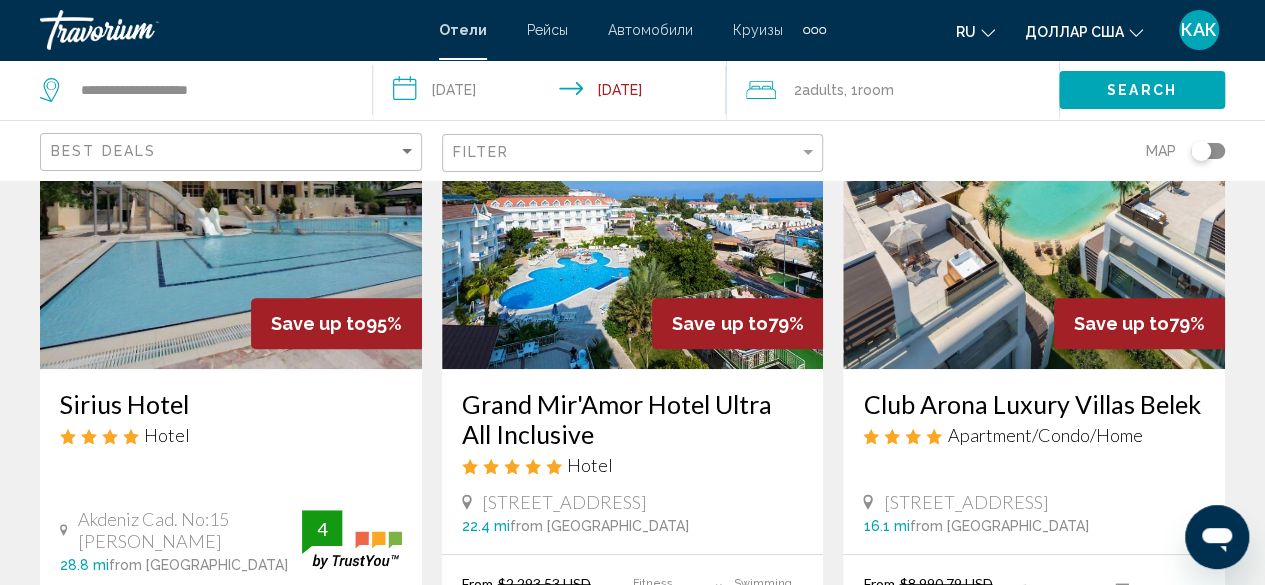click at bounding box center [633, 209] 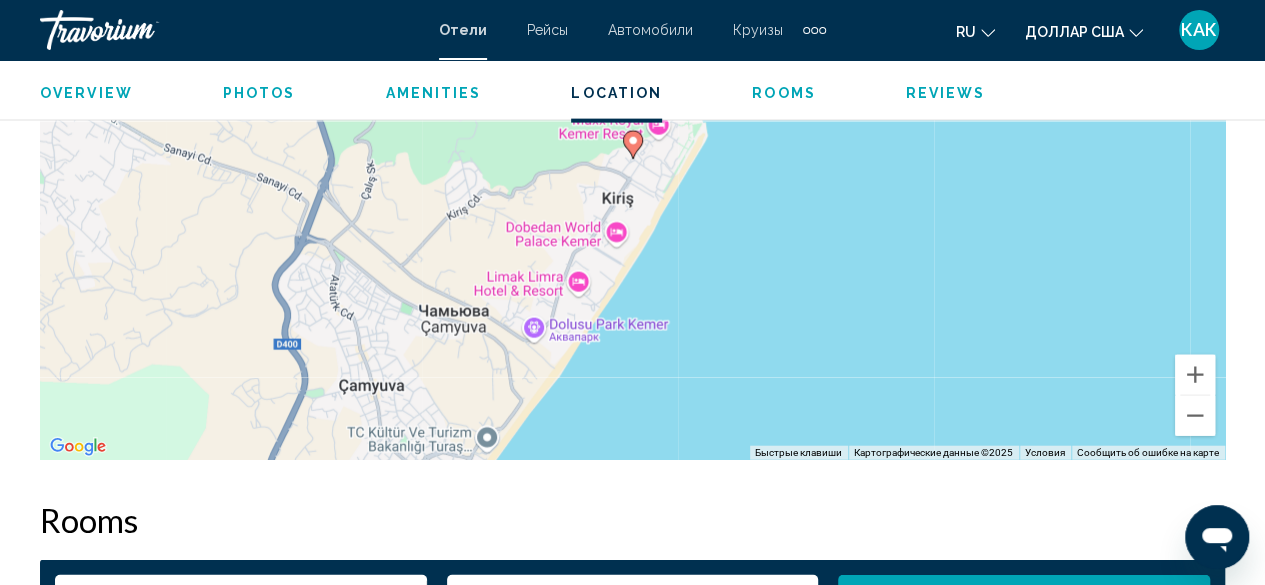 scroll, scrollTop: 2243, scrollLeft: 0, axis: vertical 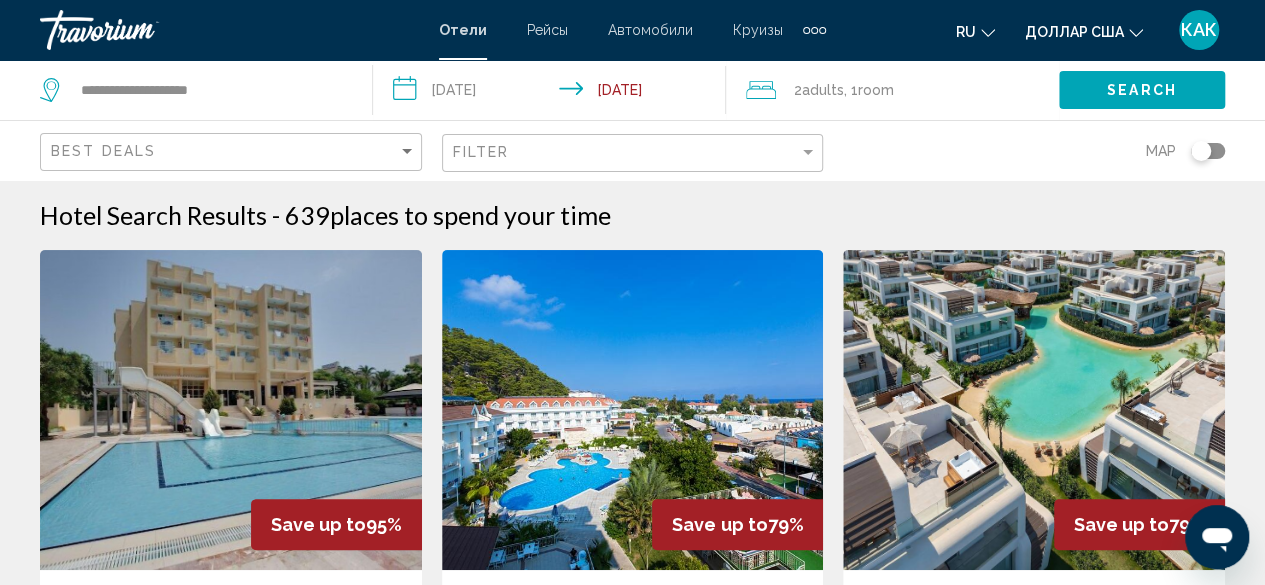 click at bounding box center [633, 410] 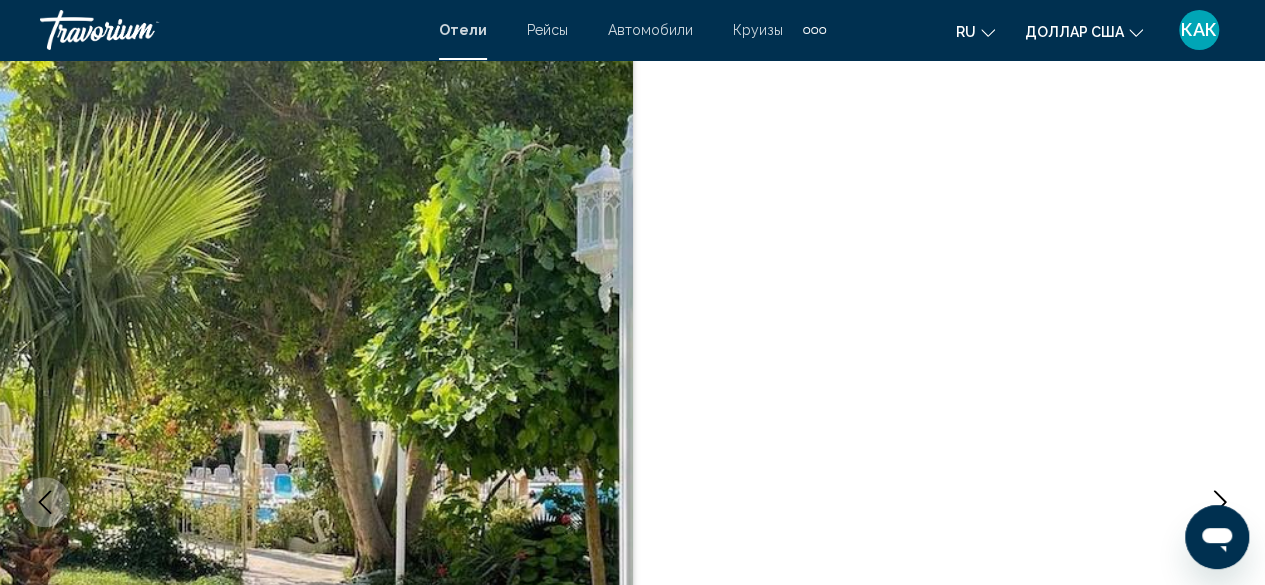 scroll, scrollTop: 0, scrollLeft: 0, axis: both 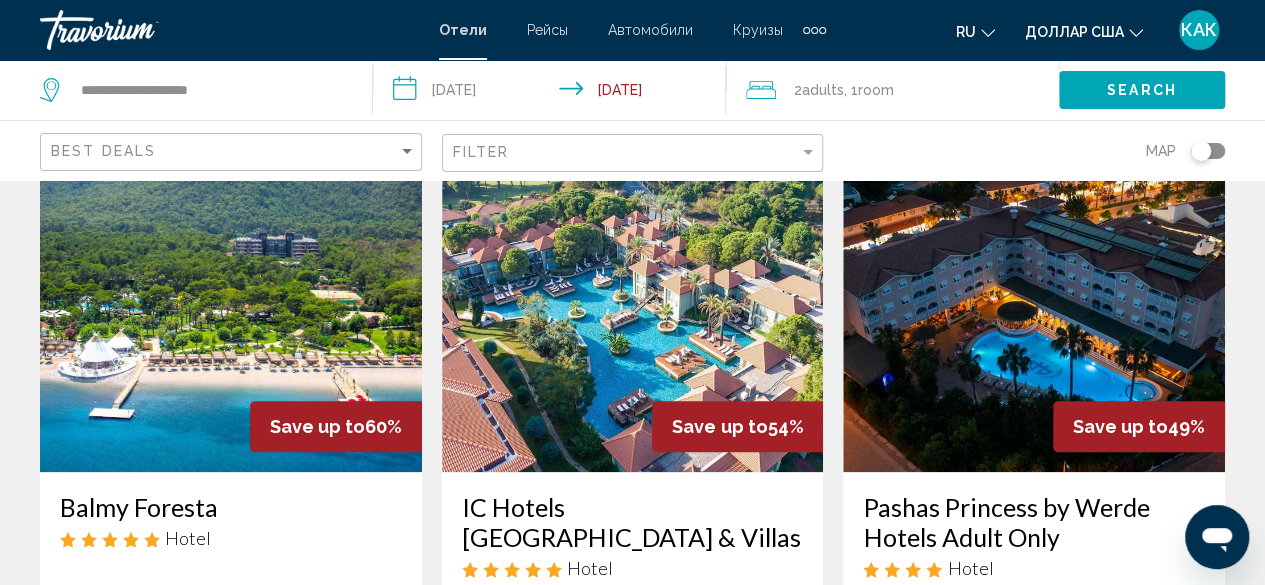 click at bounding box center [1034, 312] 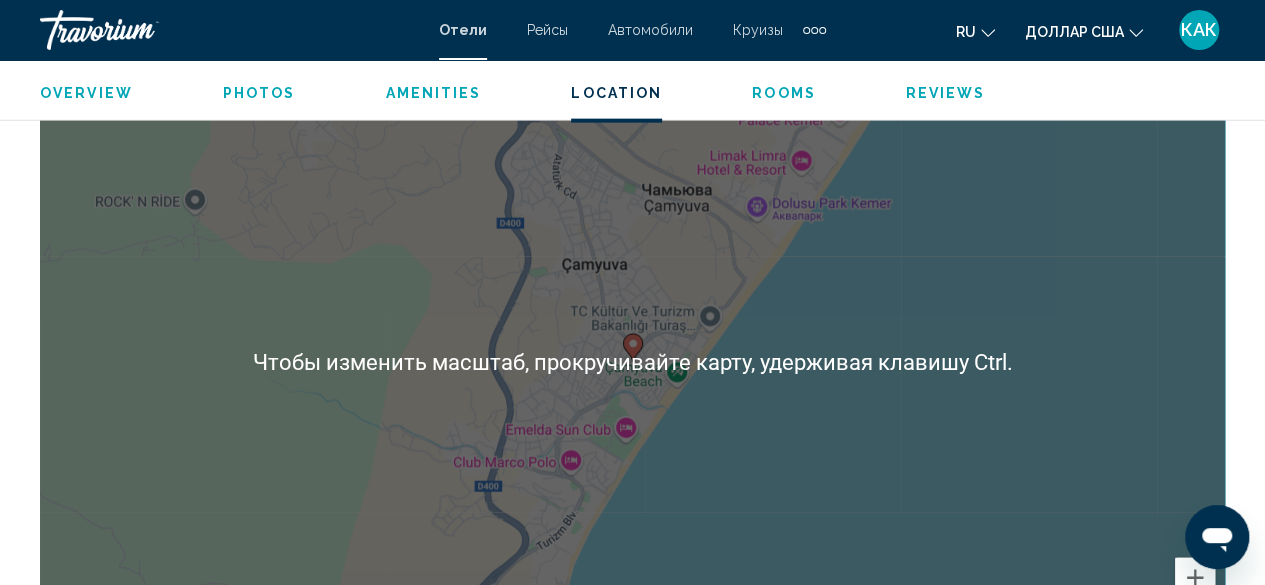 scroll, scrollTop: 2286, scrollLeft: 0, axis: vertical 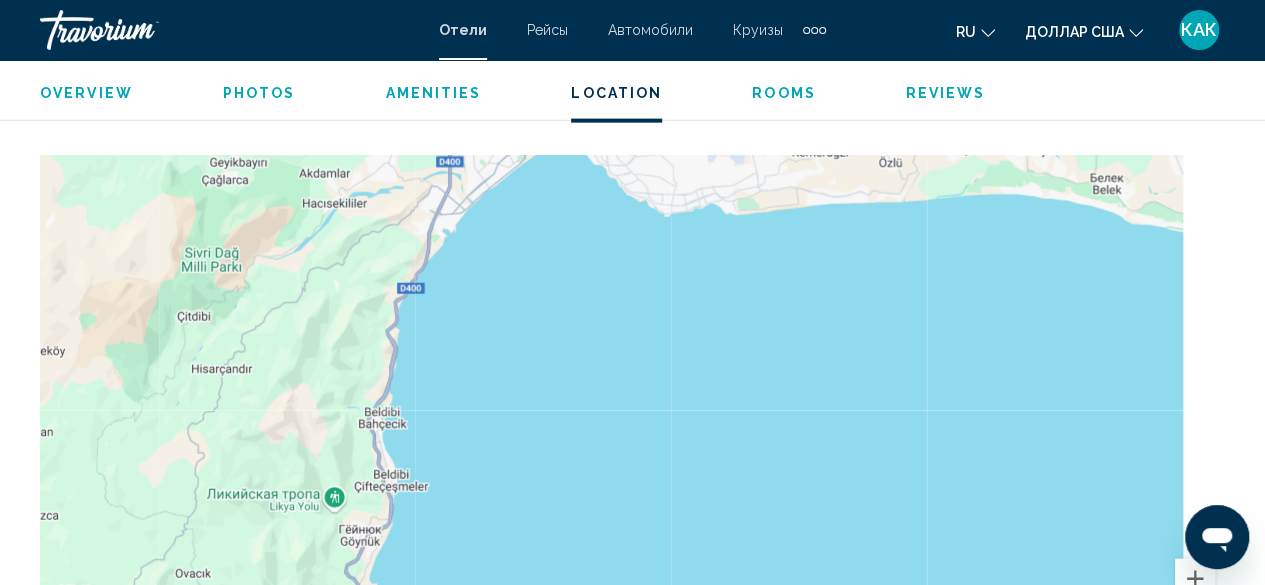 drag, startPoint x: 490, startPoint y: 199, endPoint x: 257, endPoint y: 632, distance: 491.70926 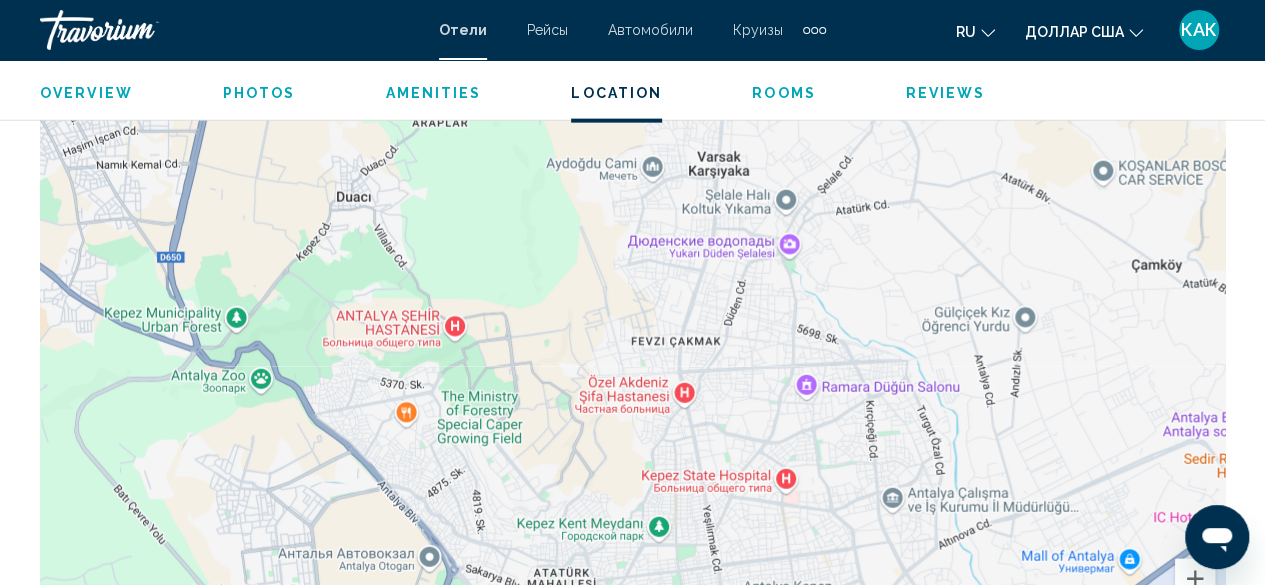 drag, startPoint x: 469, startPoint y: 213, endPoint x: 534, endPoint y: 509, distance: 303.0528 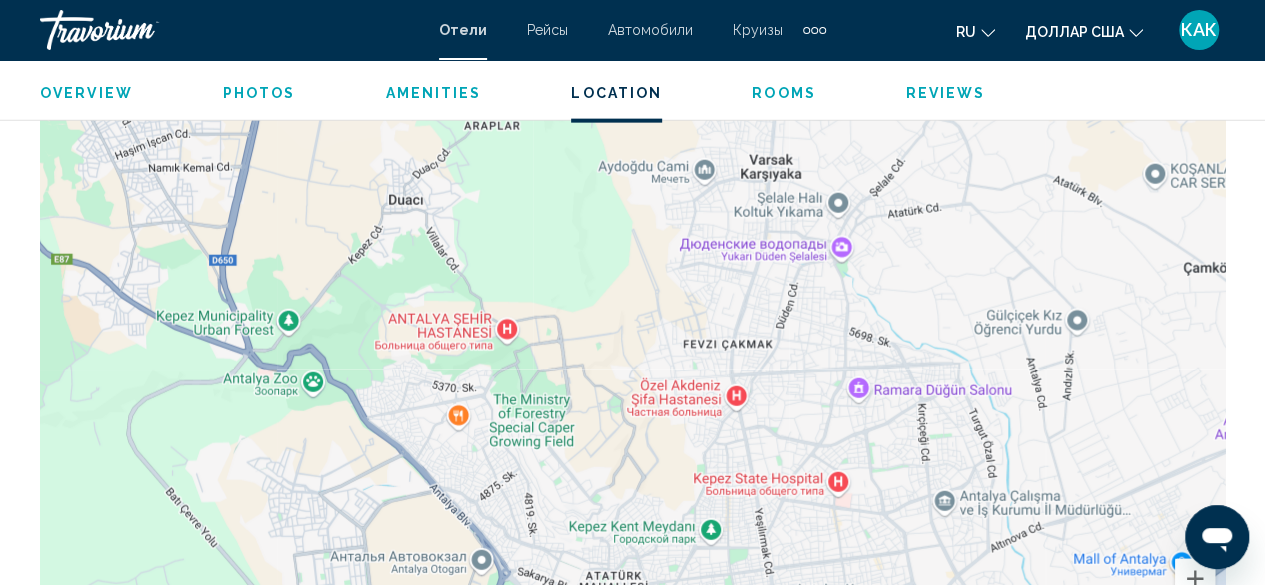 drag, startPoint x: 384, startPoint y: 313, endPoint x: 444, endPoint y: 314, distance: 60.00833 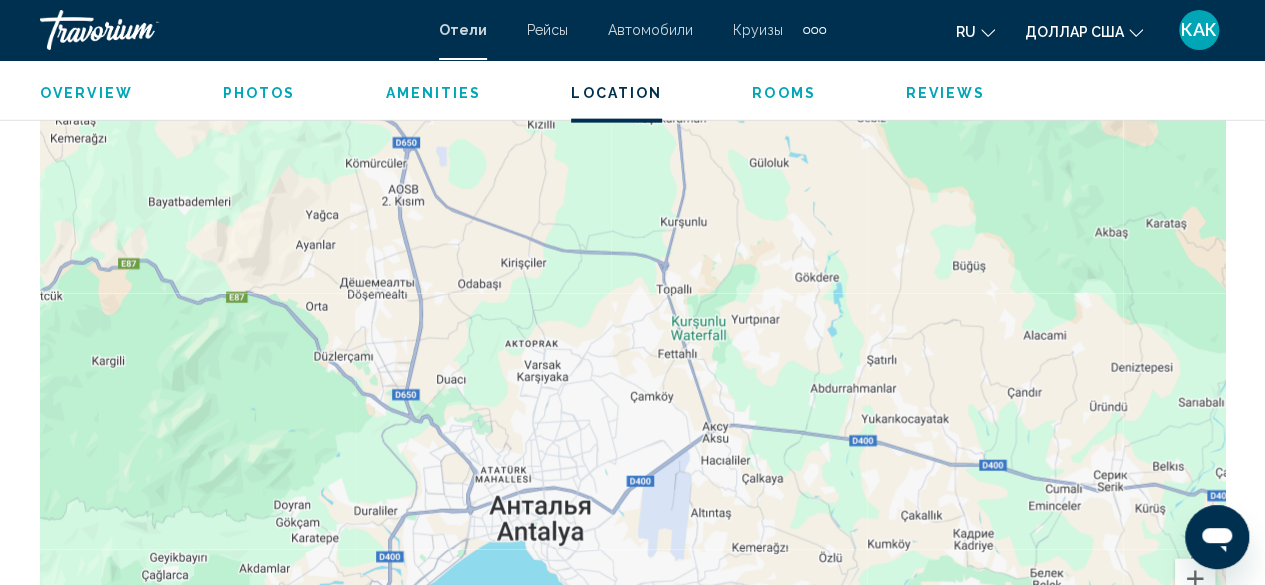 drag, startPoint x: 454, startPoint y: 233, endPoint x: 470, endPoint y: 331, distance: 99.29753 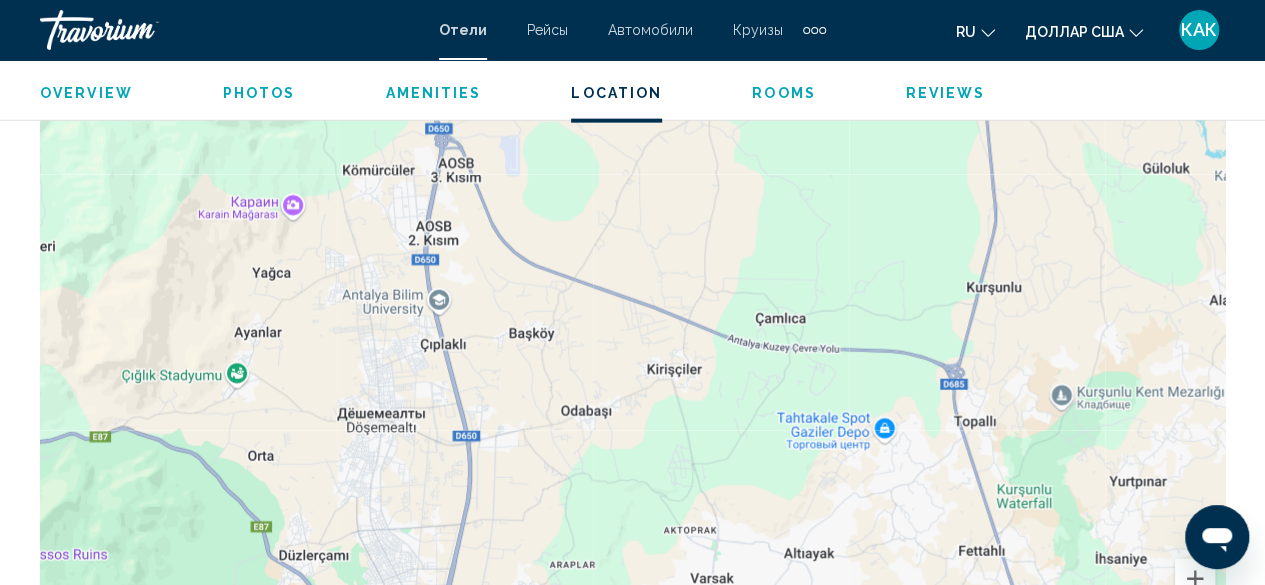 drag, startPoint x: 468, startPoint y: 207, endPoint x: 474, endPoint y: 297, distance: 90.199776 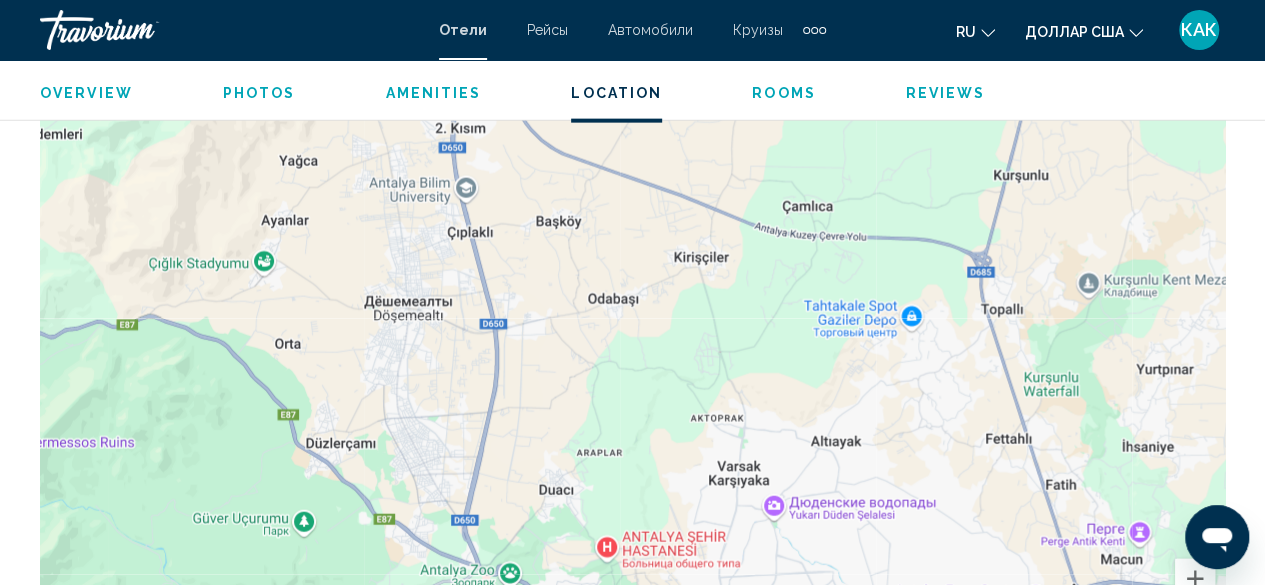 drag, startPoint x: 500, startPoint y: 297, endPoint x: 527, endPoint y: 183, distance: 117.15375 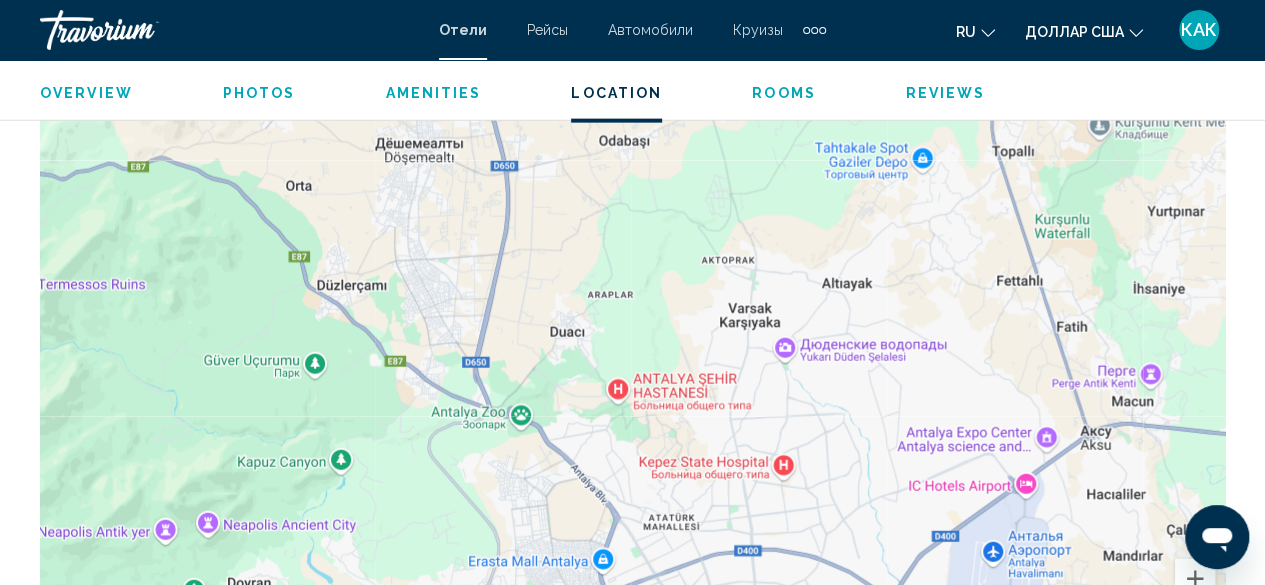drag, startPoint x: 600, startPoint y: 331, endPoint x: 610, endPoint y: 167, distance: 164.3046 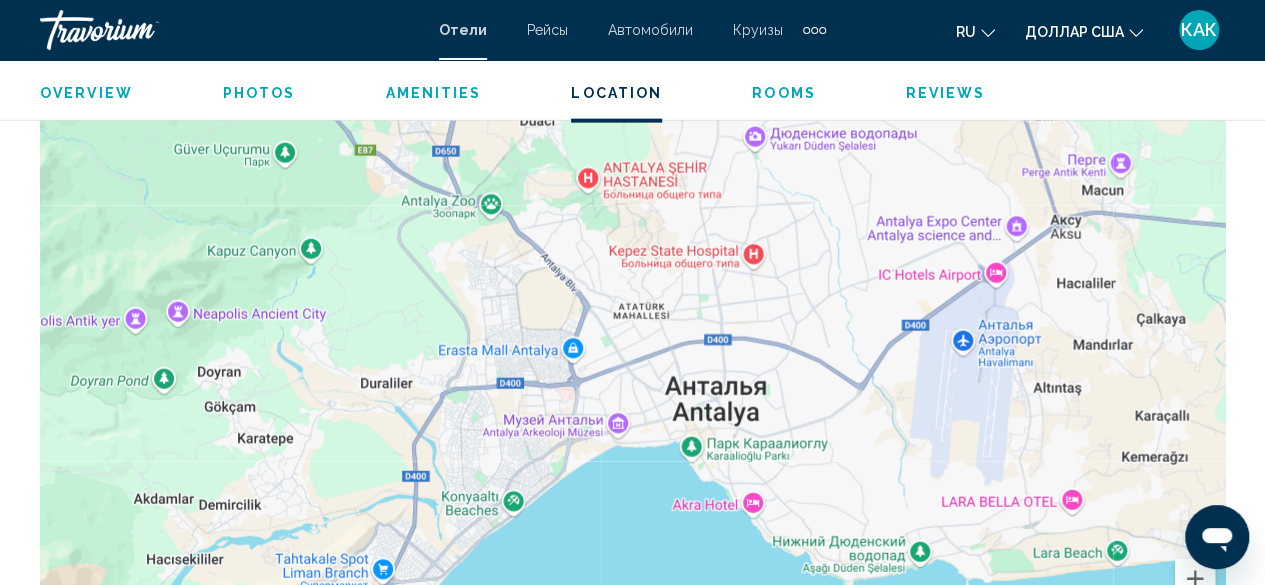 drag, startPoint x: 691, startPoint y: 372, endPoint x: 658, endPoint y: 153, distance: 221.47235 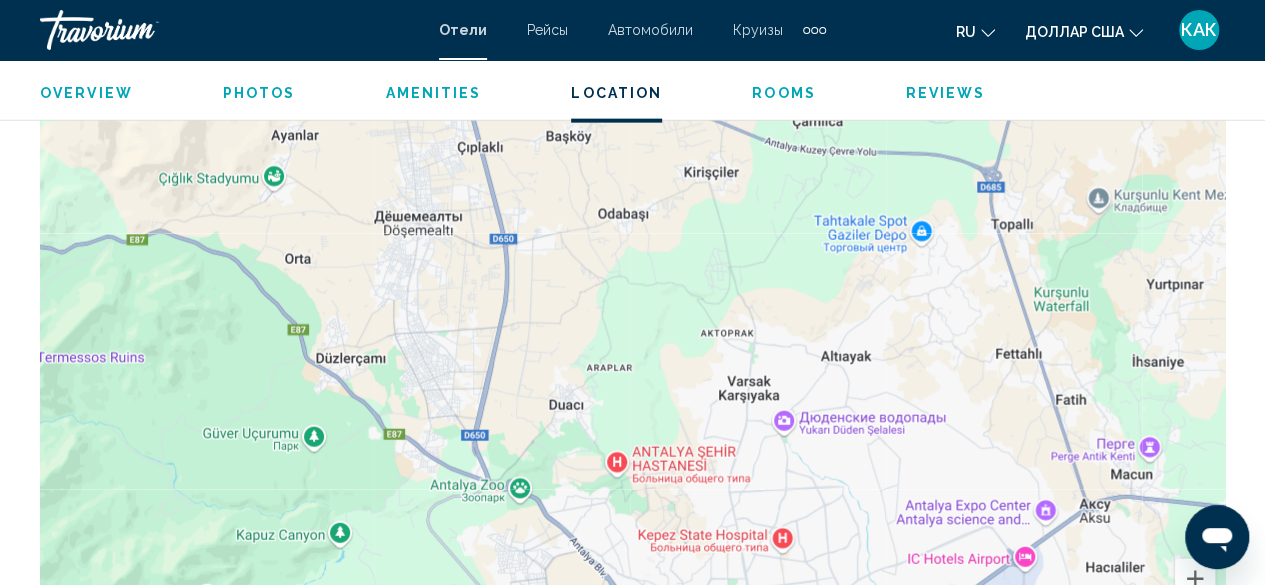 drag, startPoint x: 466, startPoint y: 295, endPoint x: 494, endPoint y: 593, distance: 299.31253 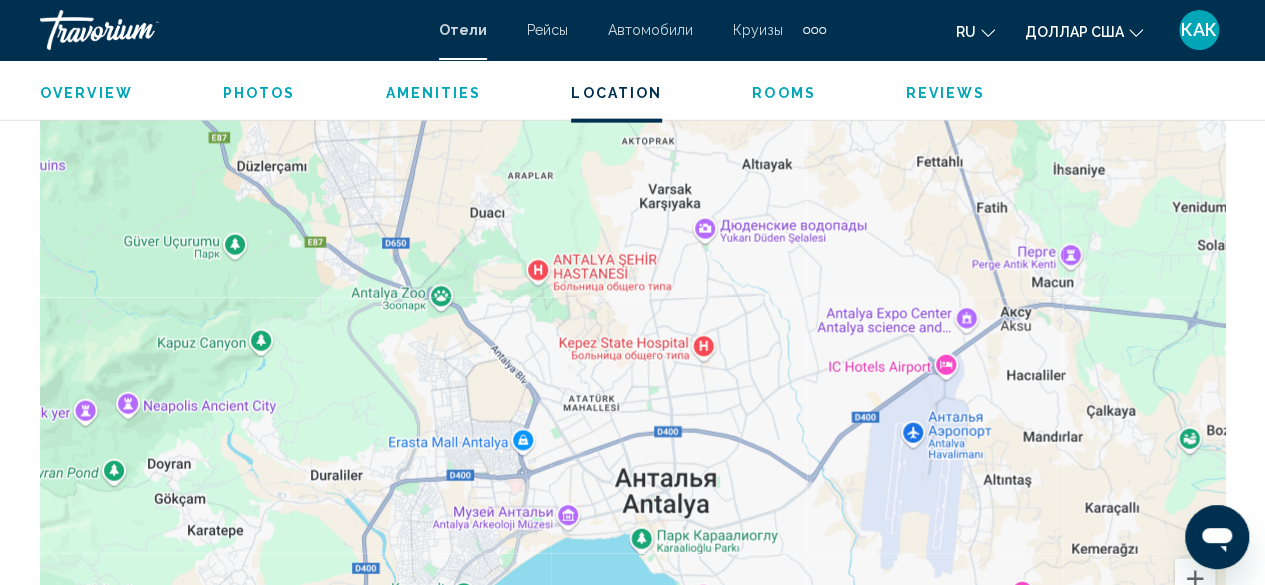 drag, startPoint x: 550, startPoint y: 439, endPoint x: 490, endPoint y: 151, distance: 294.18362 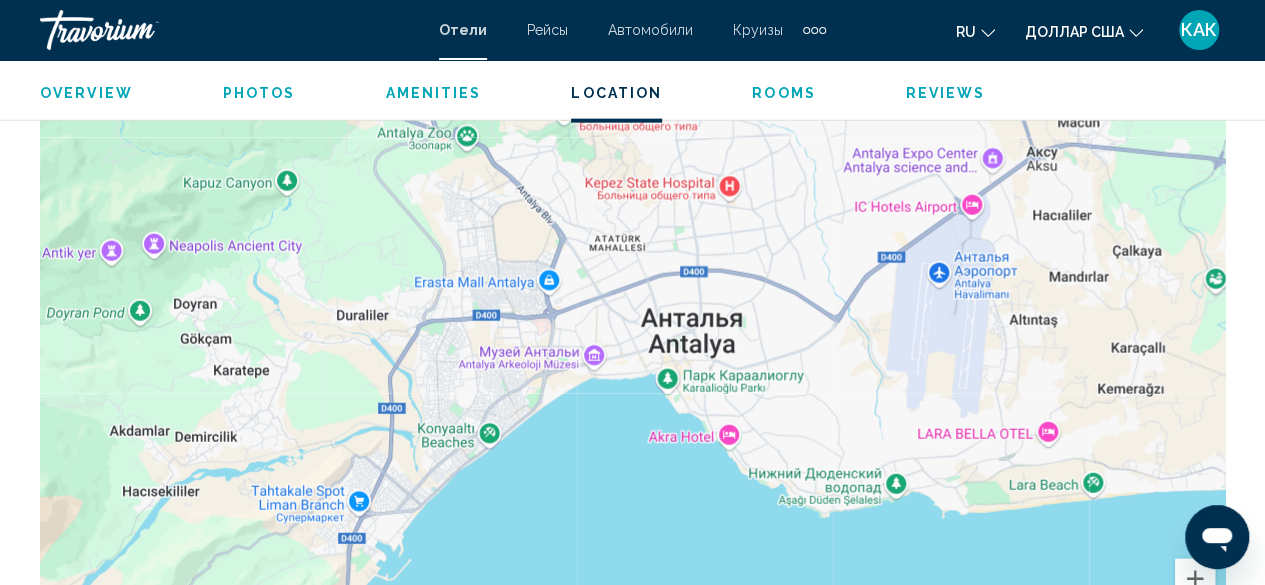 drag, startPoint x: 592, startPoint y: 376, endPoint x: 608, endPoint y: 261, distance: 116.10771 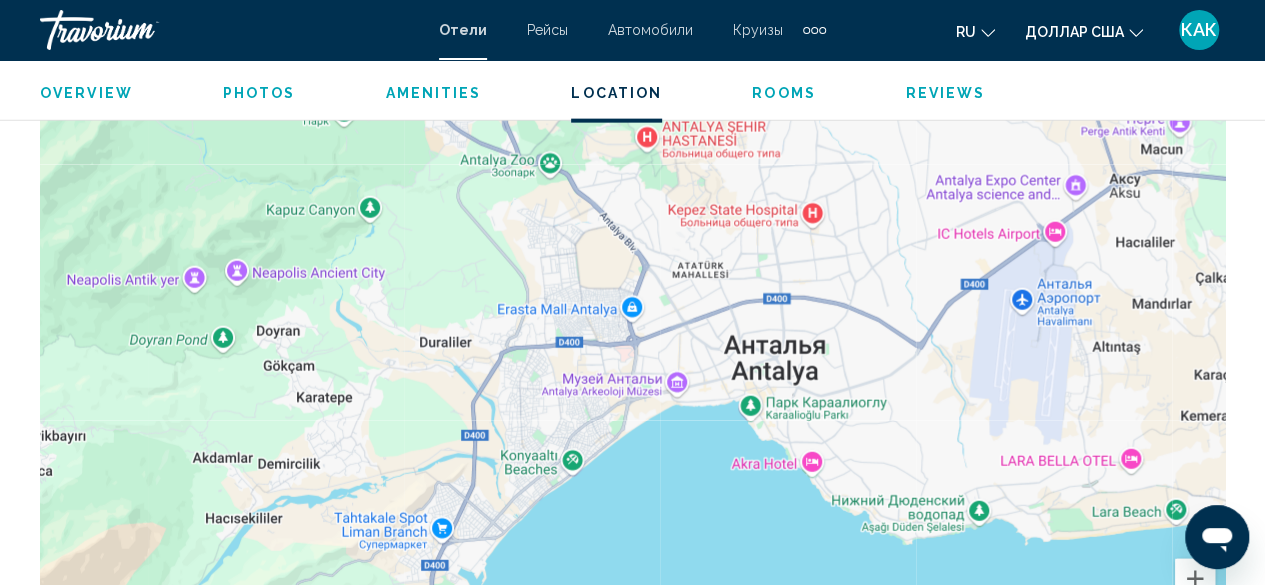 drag, startPoint x: 588, startPoint y: 316, endPoint x: 669, endPoint y: 363, distance: 93.64828 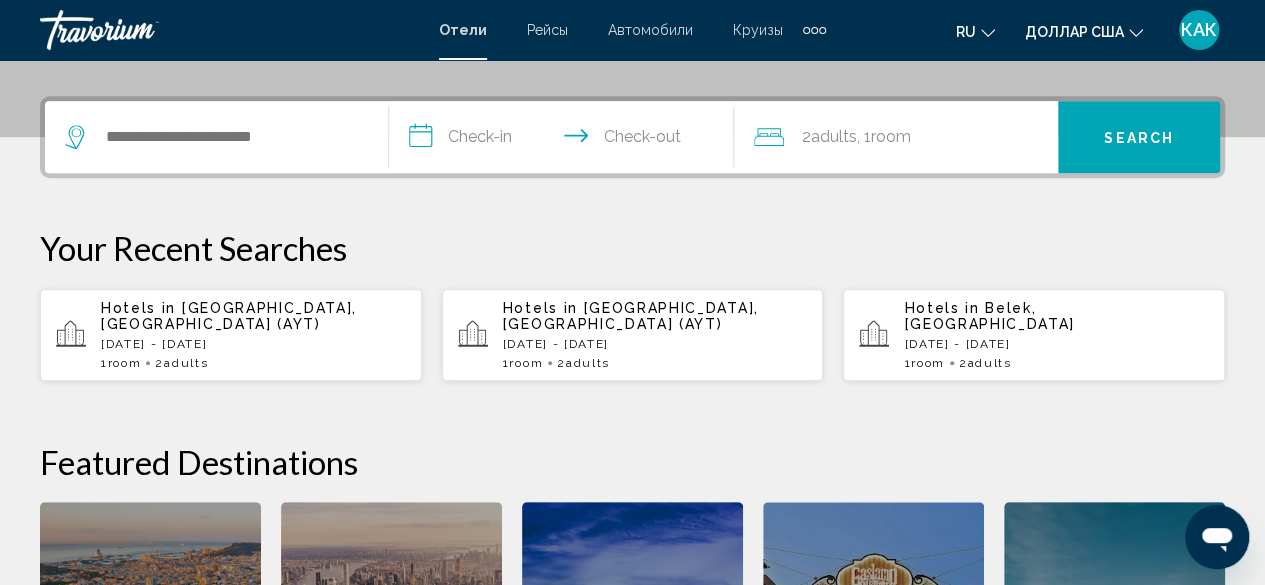 scroll, scrollTop: 476, scrollLeft: 0, axis: vertical 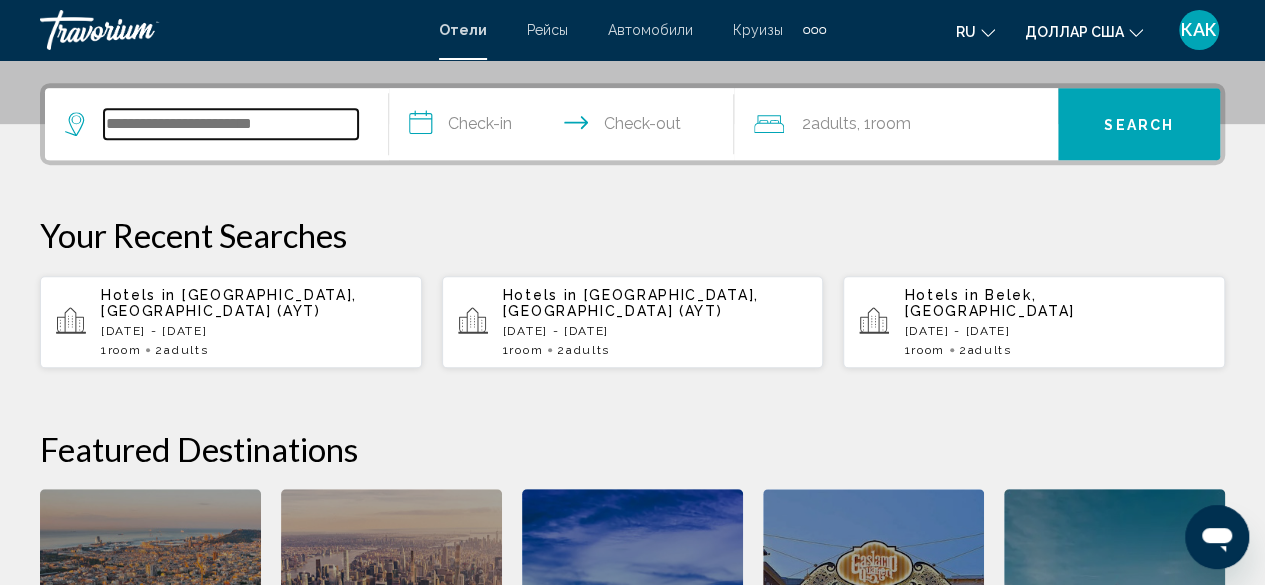 click at bounding box center [231, 124] 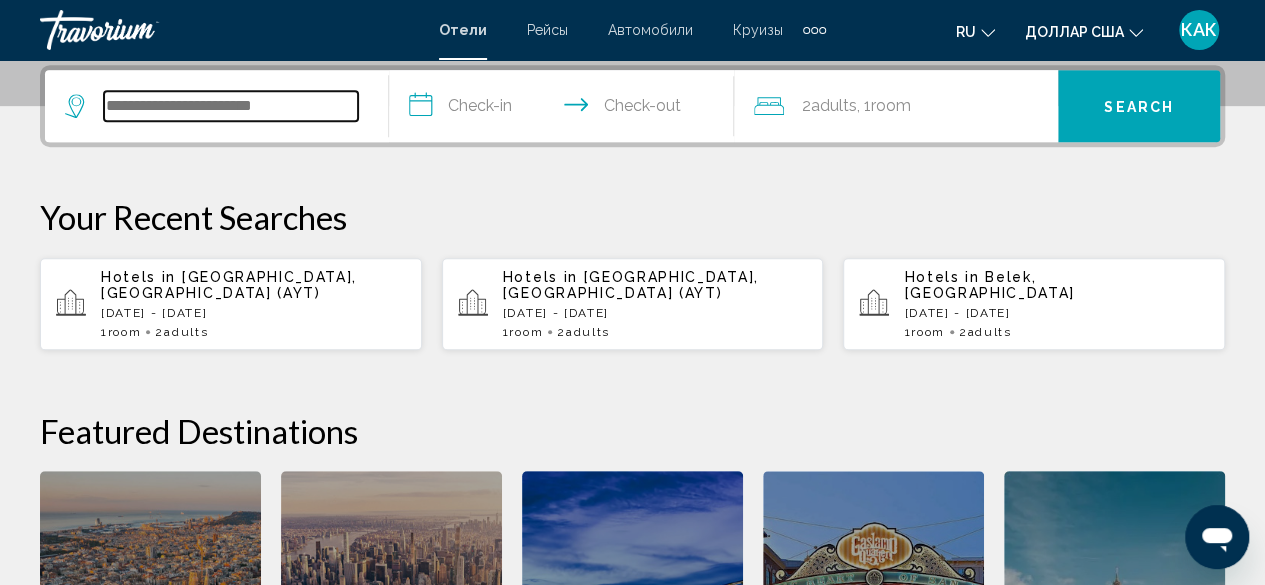 click at bounding box center (231, 106) 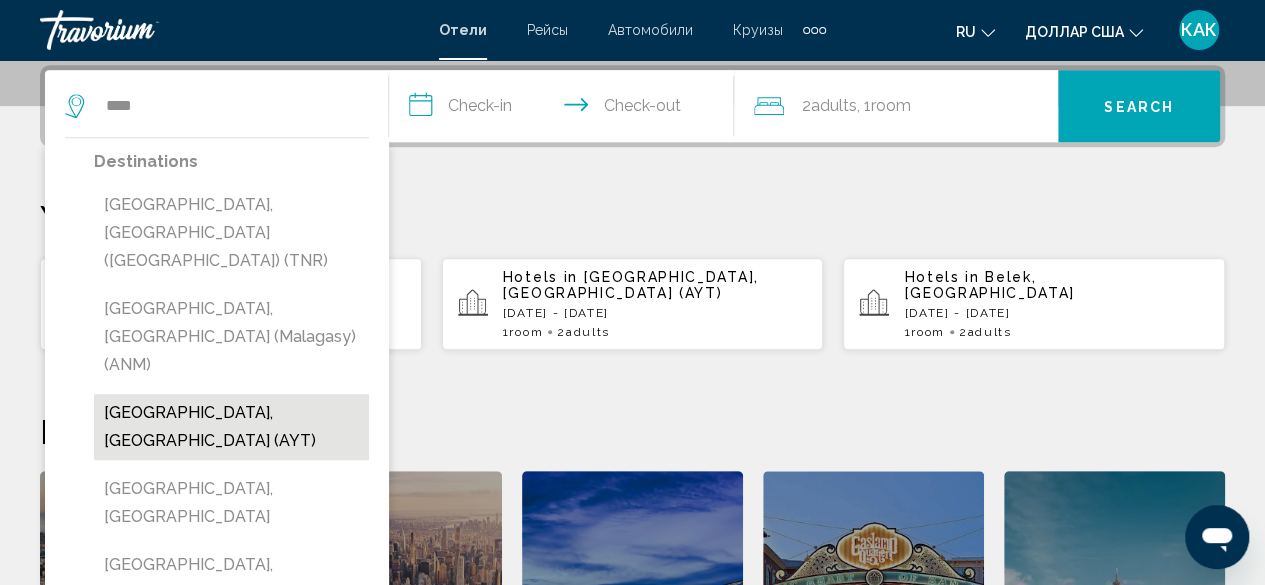 click on "[GEOGRAPHIC_DATA], [GEOGRAPHIC_DATA] (AYT)" at bounding box center (231, 427) 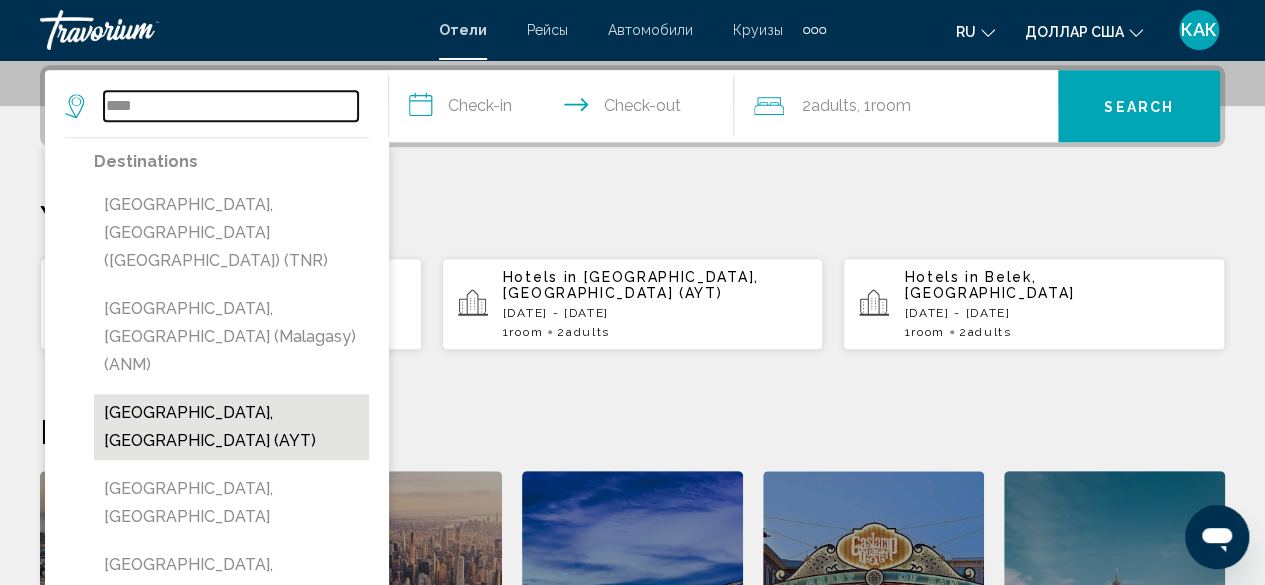 type on "**********" 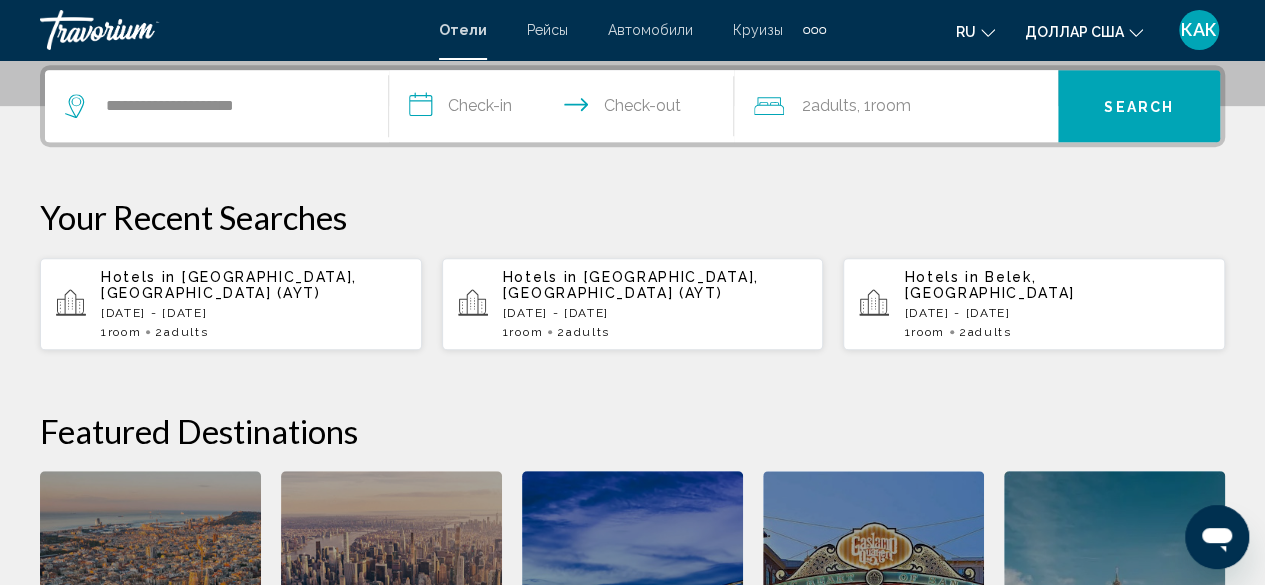 click on "**********" at bounding box center [565, 109] 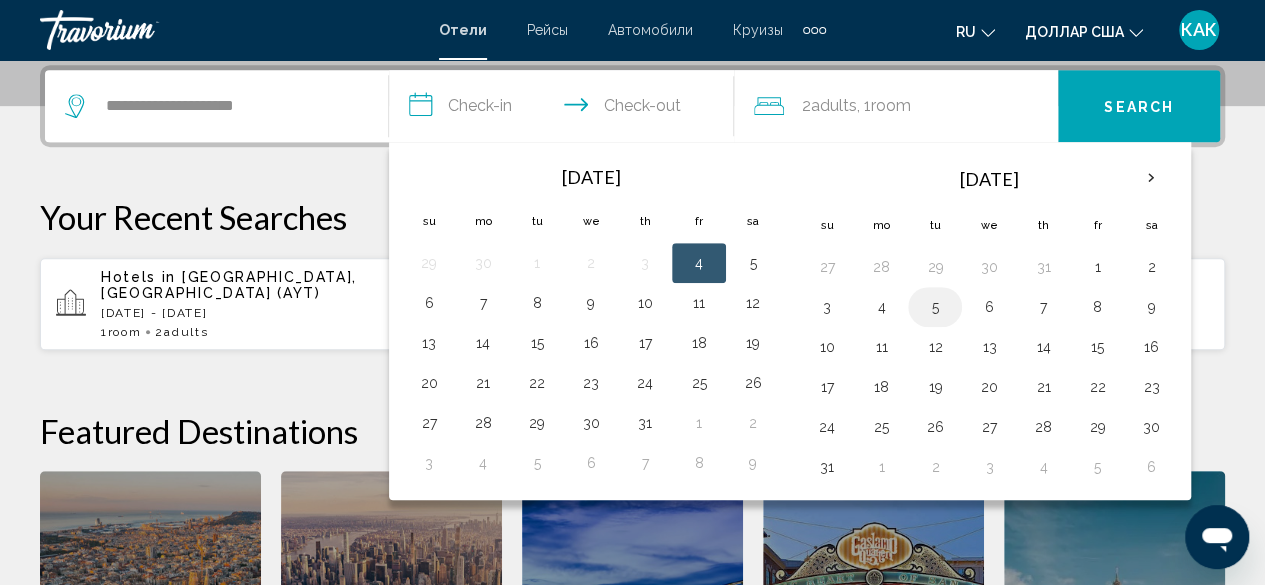 click on "5" at bounding box center (935, 307) 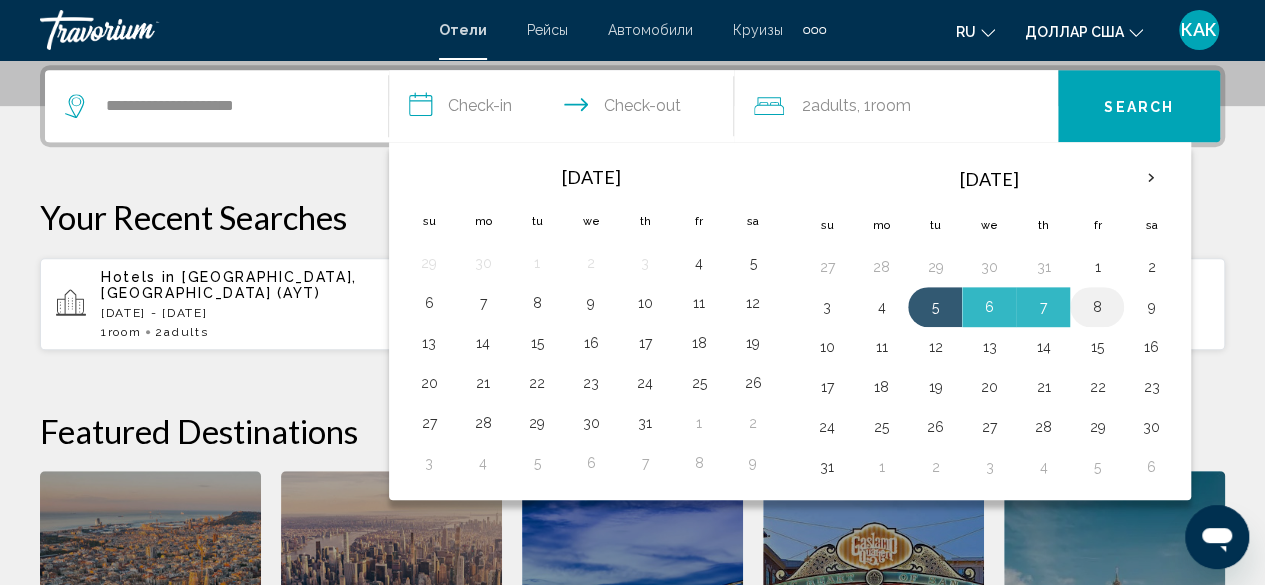 click on "8" at bounding box center [1097, 307] 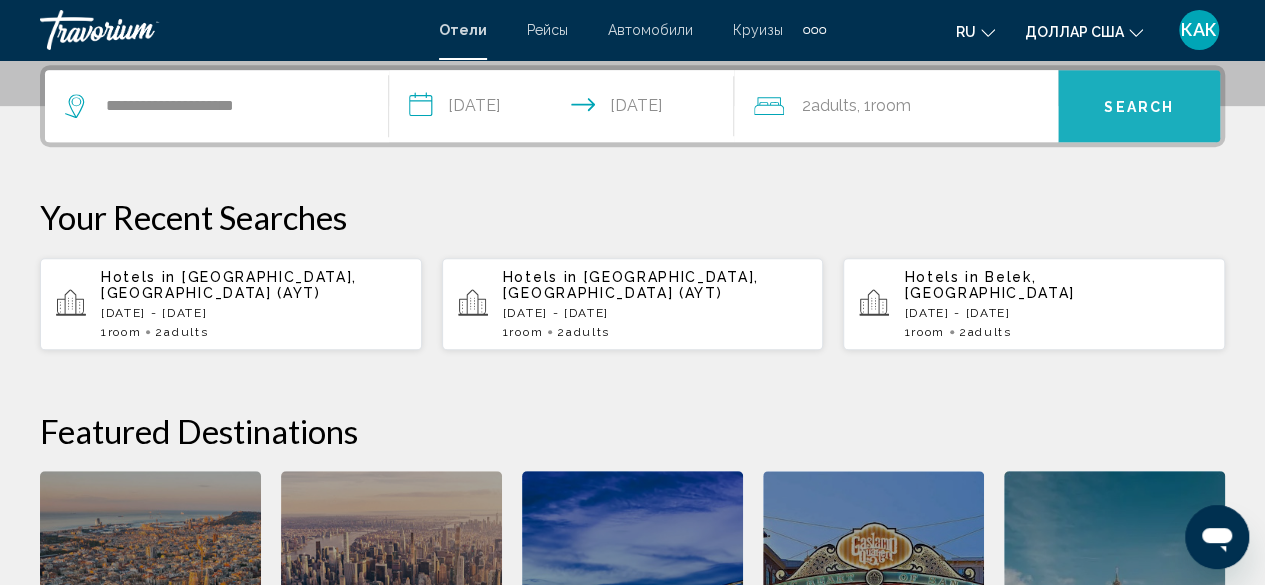 click on "Search" at bounding box center [1139, 107] 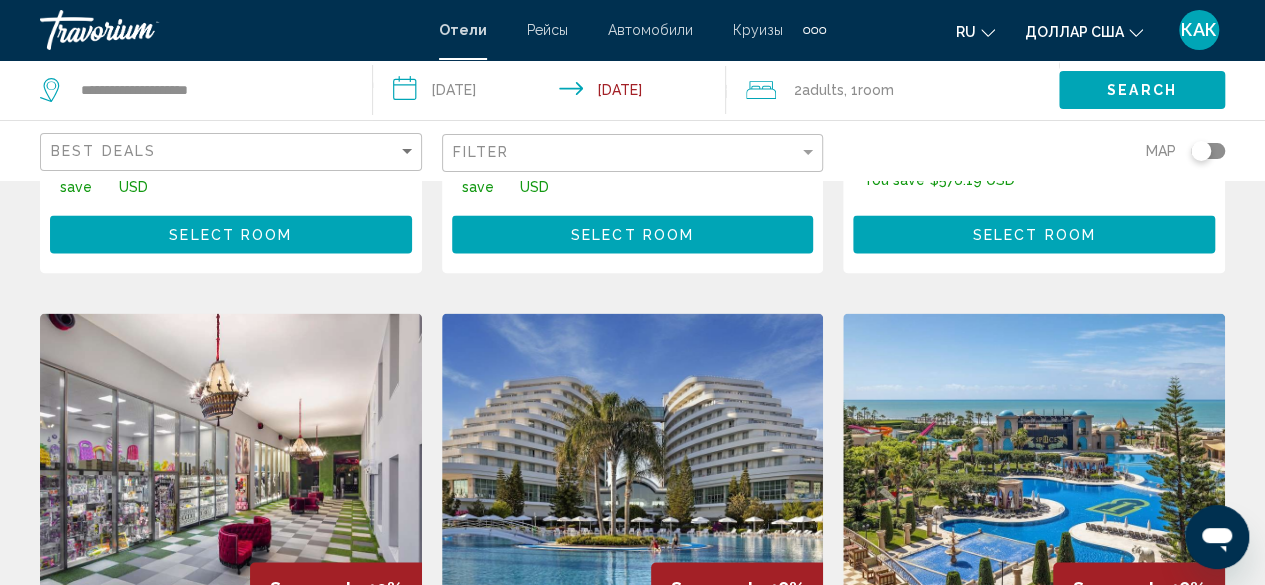 scroll, scrollTop: 1505, scrollLeft: 0, axis: vertical 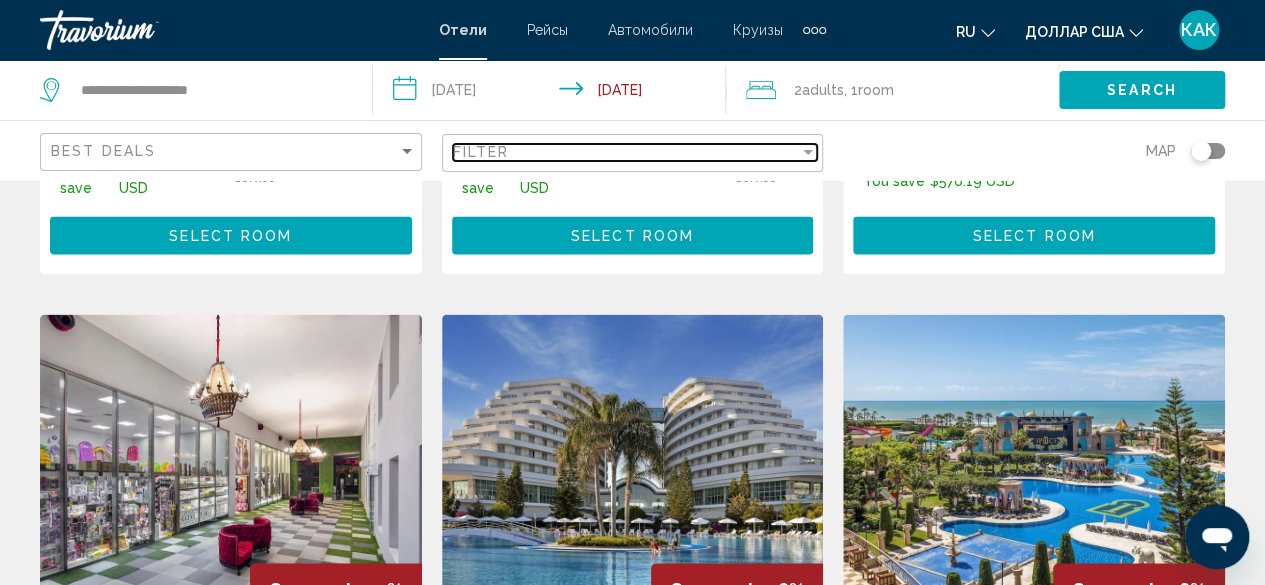 click on "Filter" at bounding box center (626, 152) 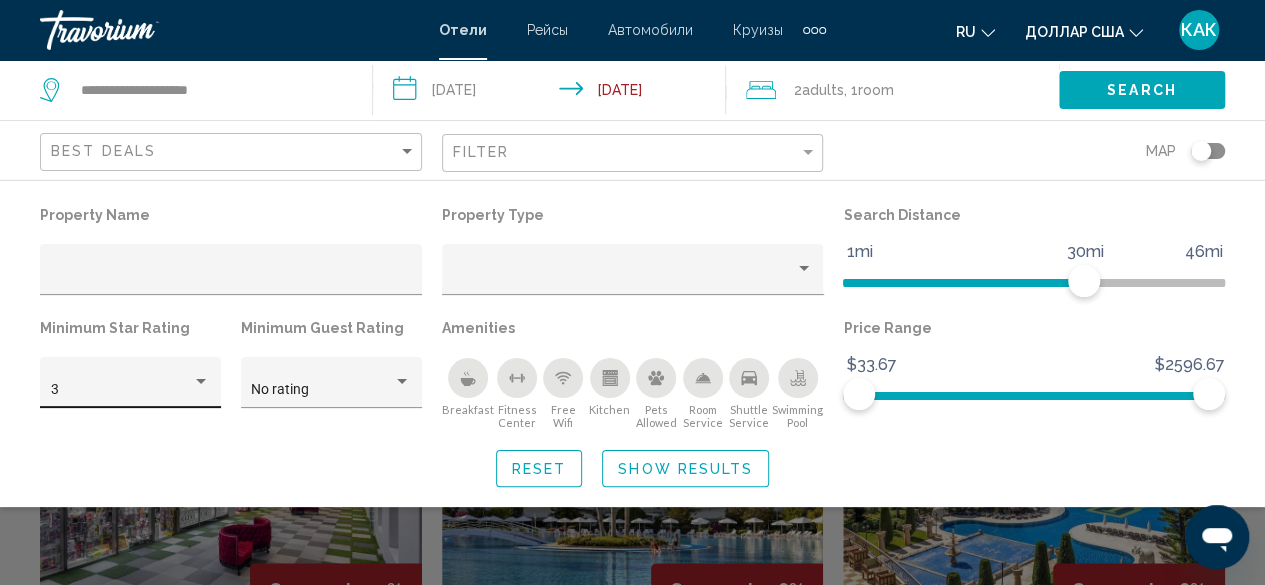 click on "3" 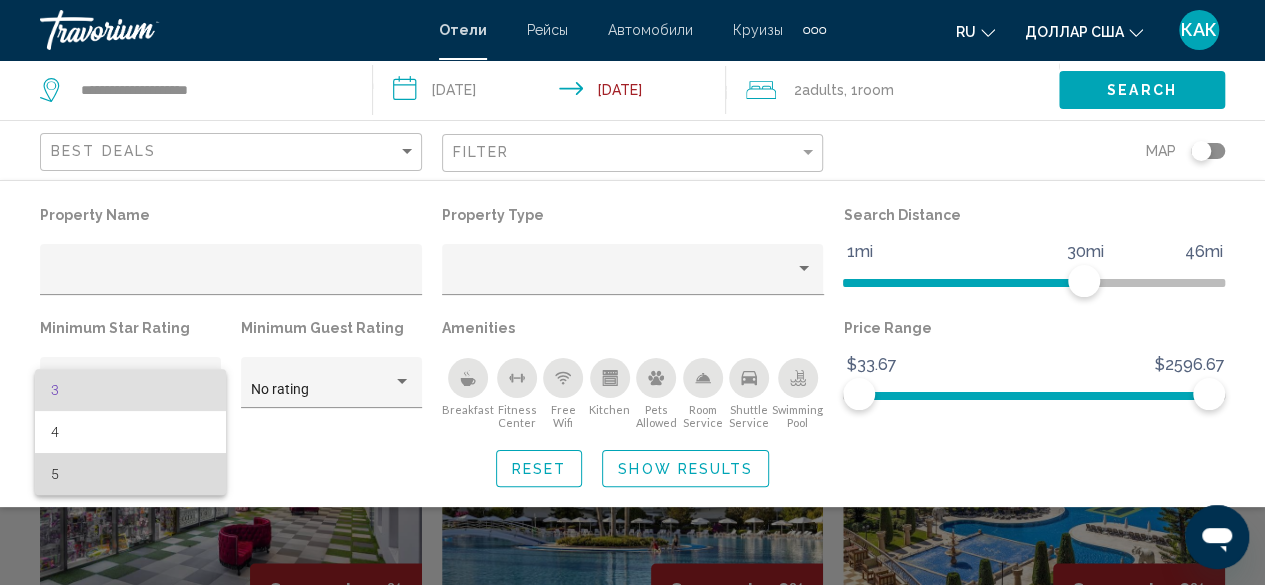 click on "5" at bounding box center (131, 474) 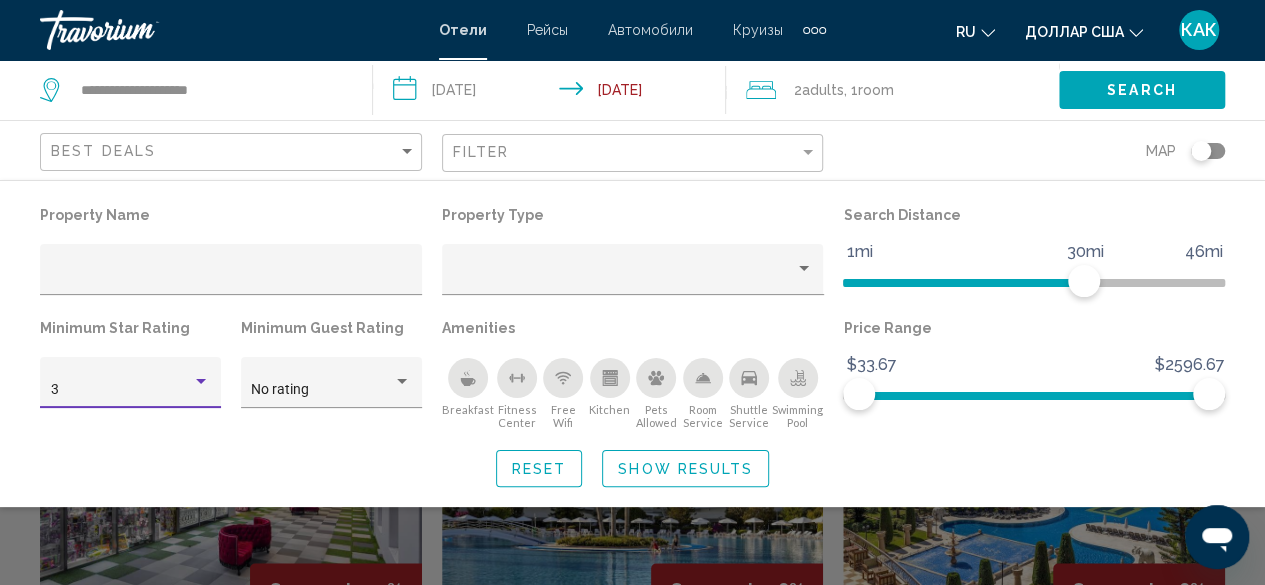 scroll, scrollTop: 743, scrollLeft: 0, axis: vertical 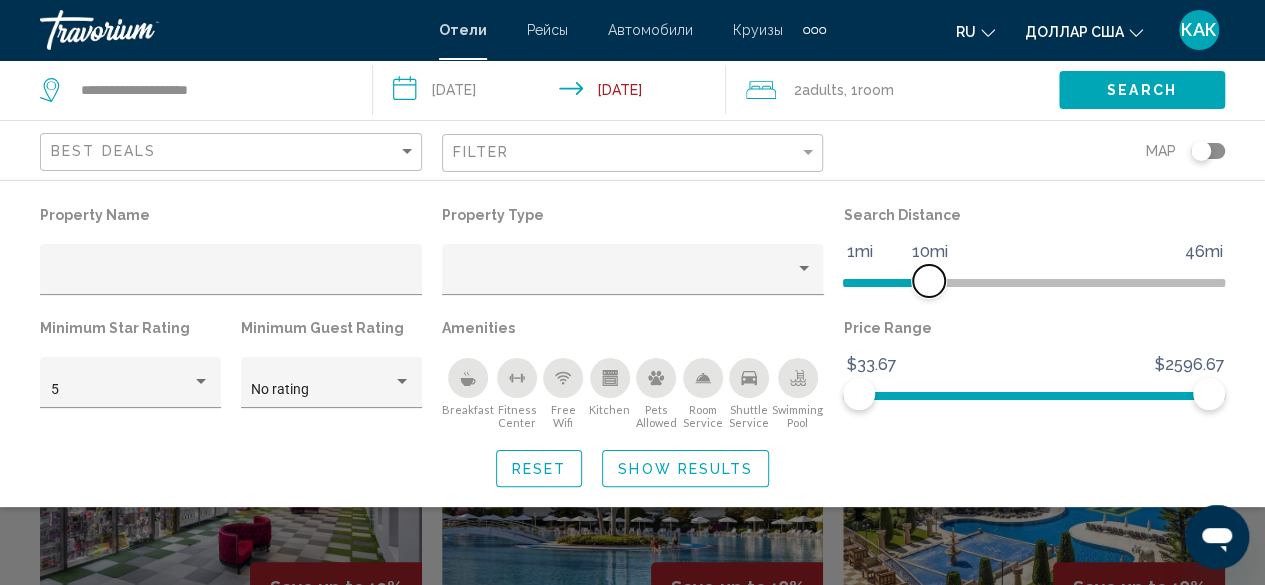 drag, startPoint x: 1086, startPoint y: 283, endPoint x: 930, endPoint y: 264, distance: 157.15279 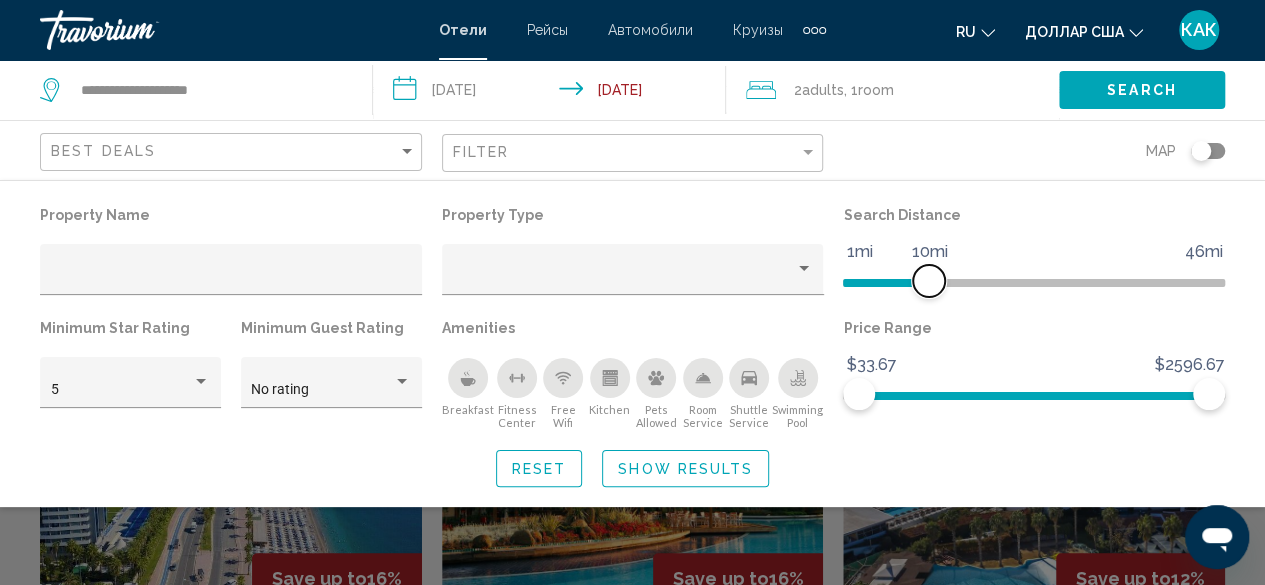 scroll, scrollTop: 0, scrollLeft: 0, axis: both 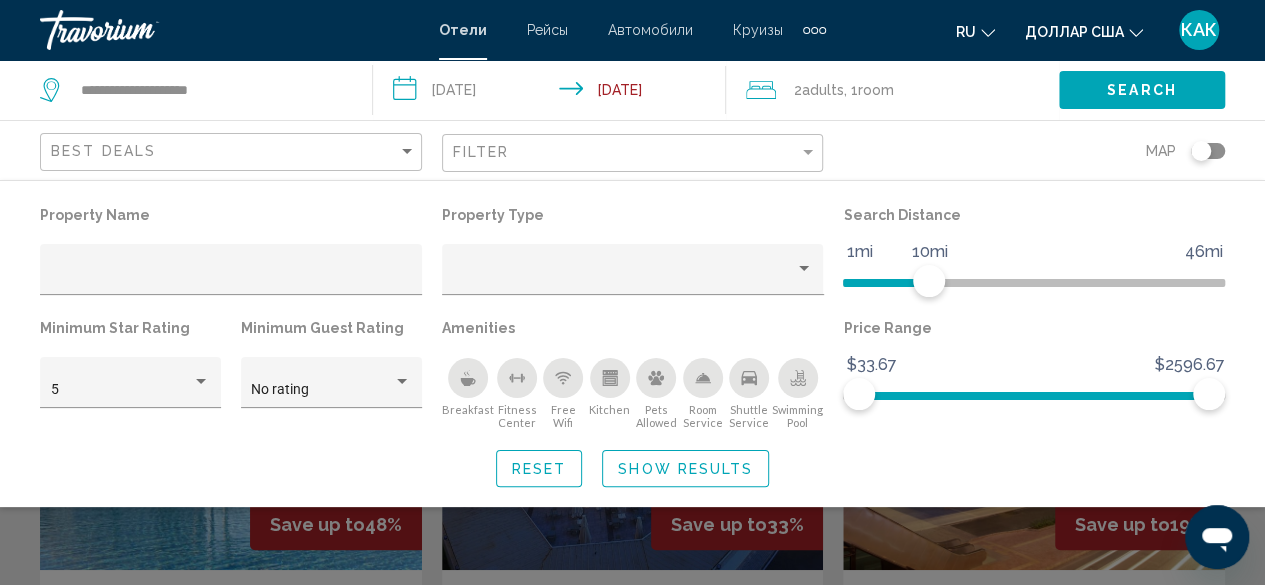 click on "Search" 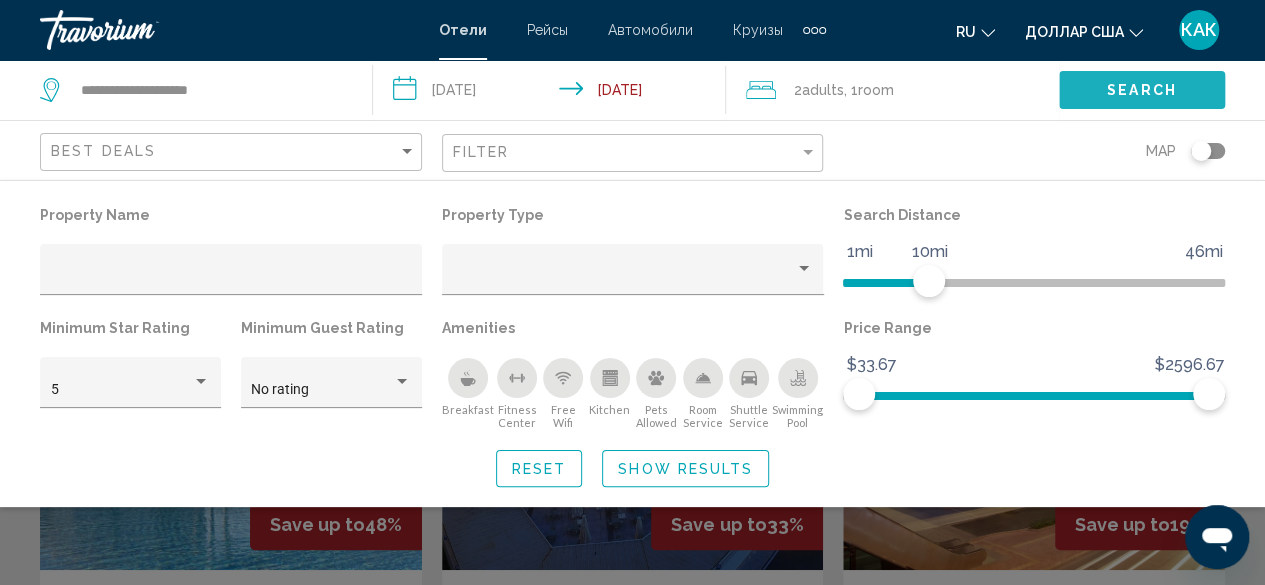 click on "Search" 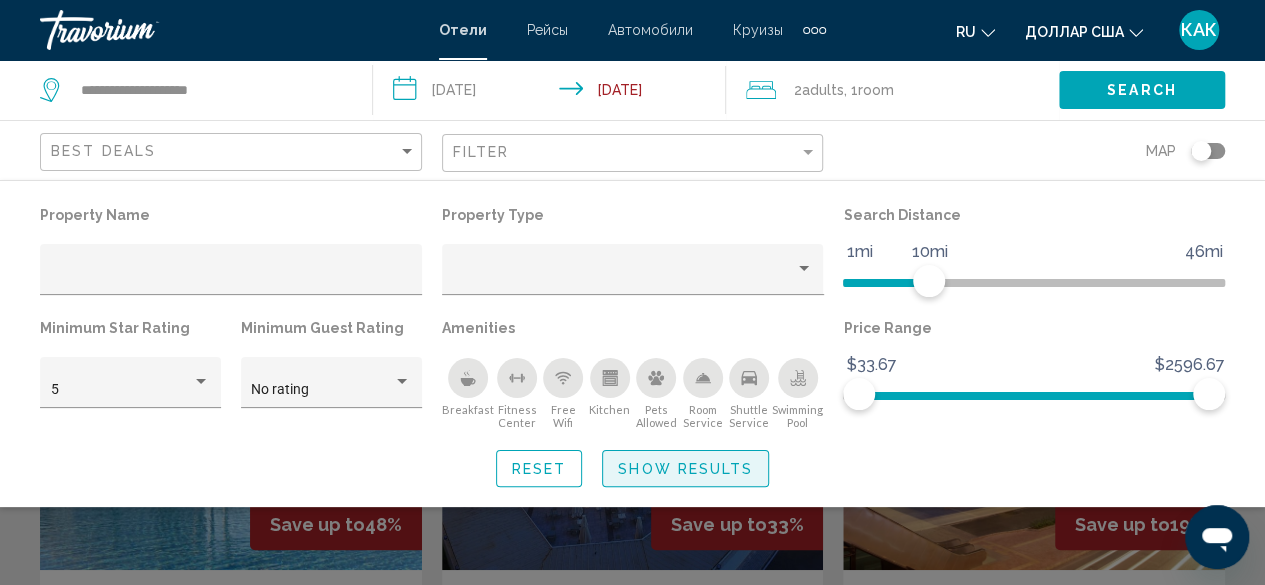click on "Show Results" 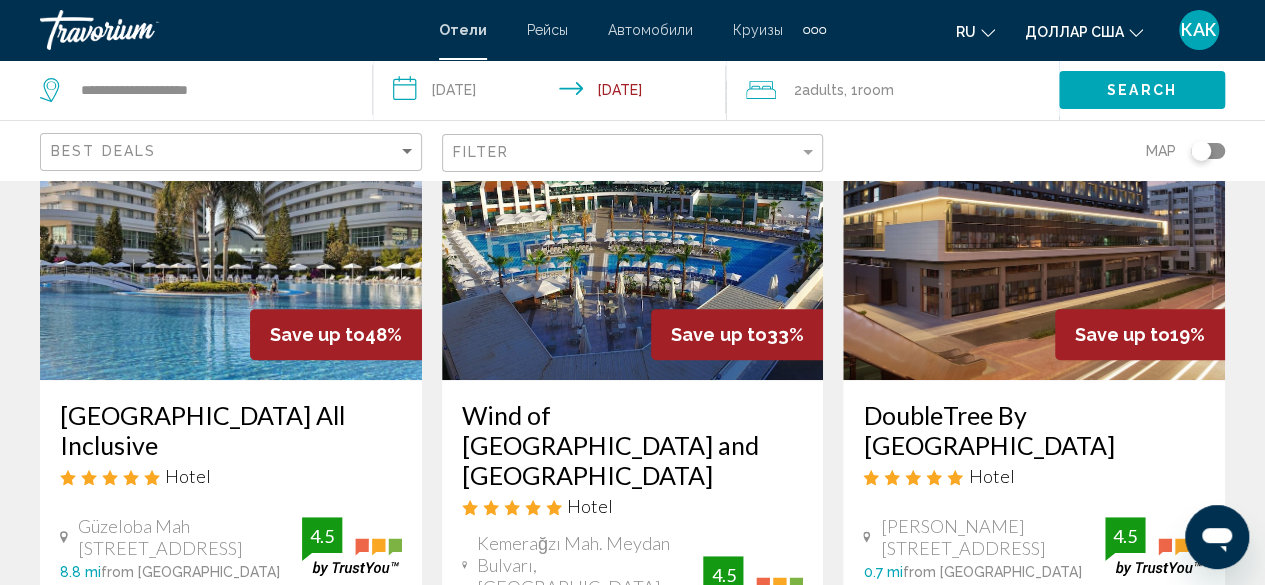 scroll, scrollTop: 183, scrollLeft: 0, axis: vertical 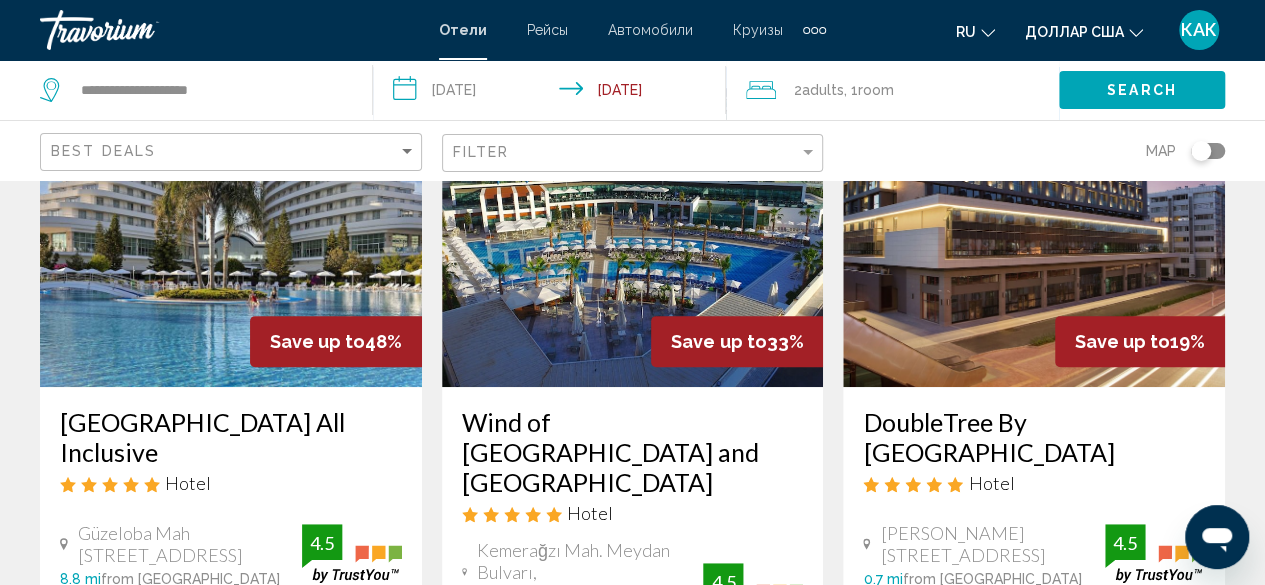 click at bounding box center [1034, 227] 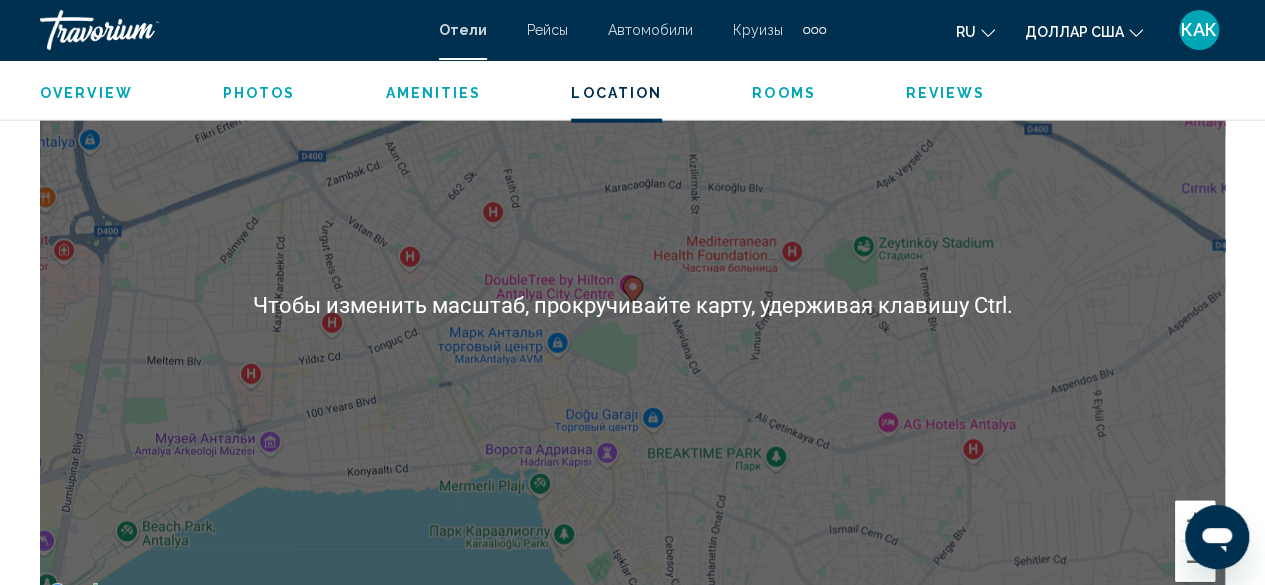 scroll, scrollTop: 2355, scrollLeft: 0, axis: vertical 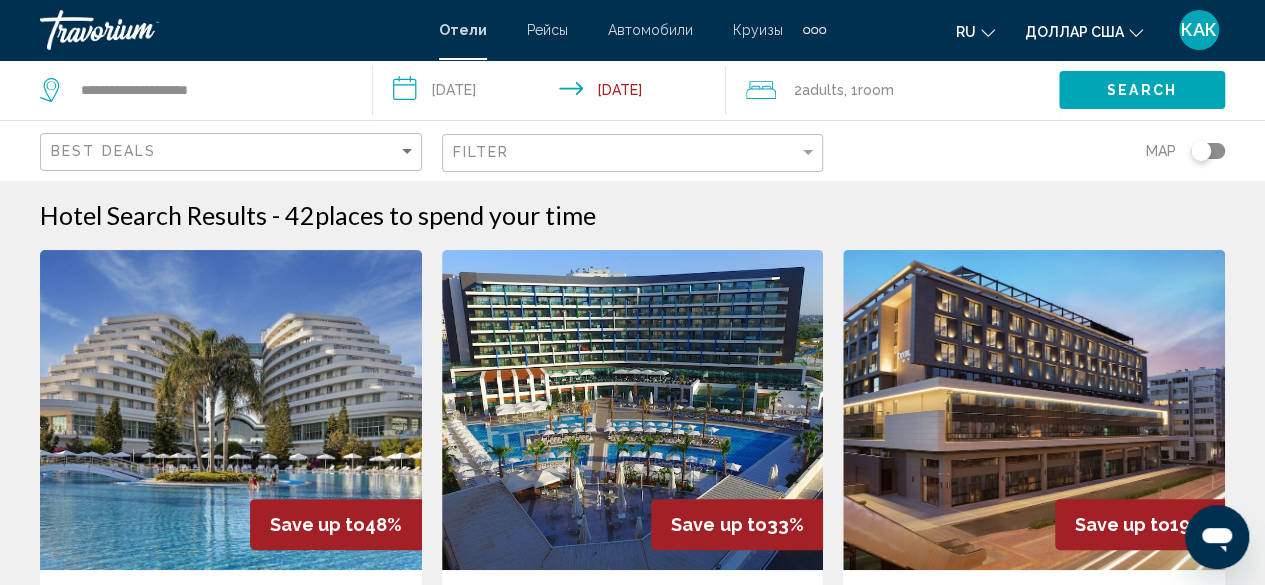 click at bounding box center (633, 410) 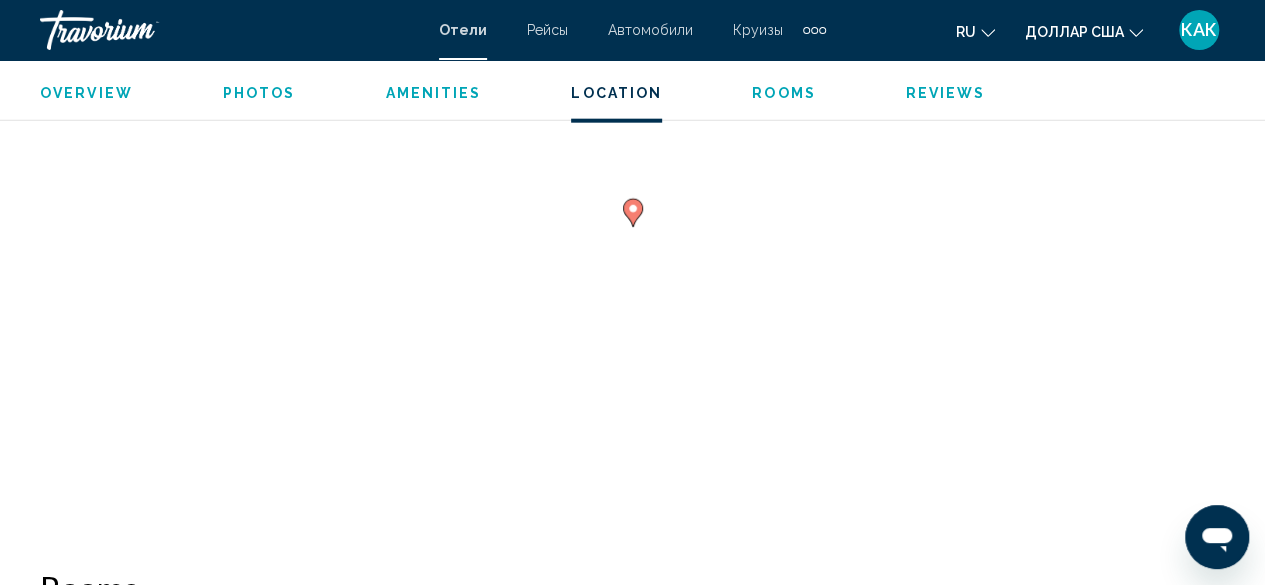 scroll, scrollTop: 2436, scrollLeft: 0, axis: vertical 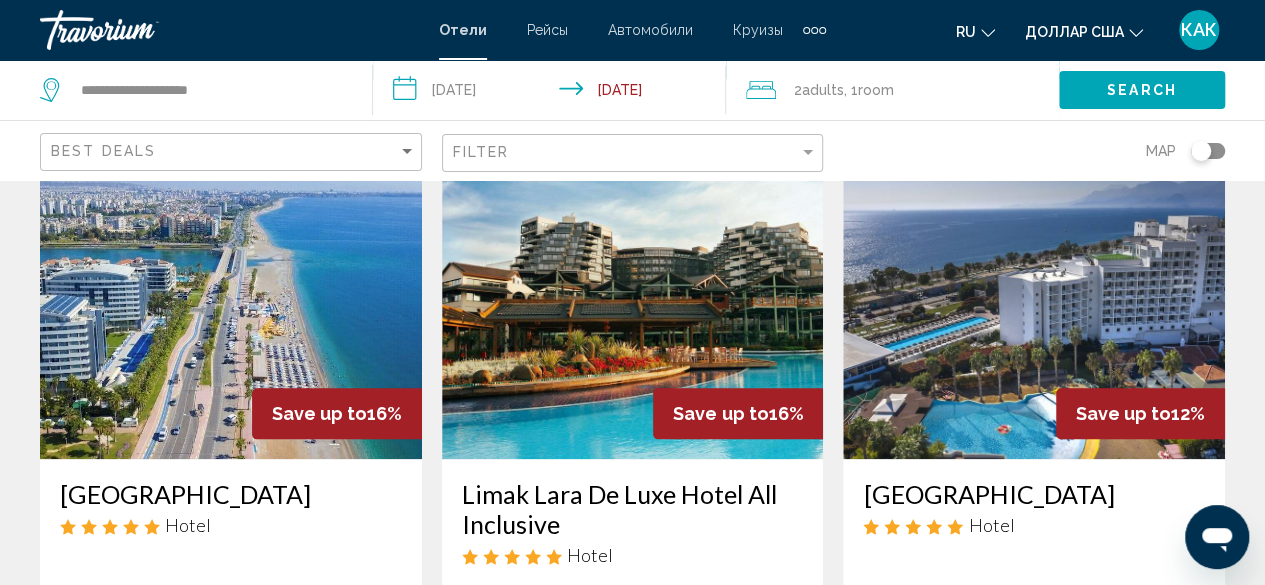 click at bounding box center [231, 299] 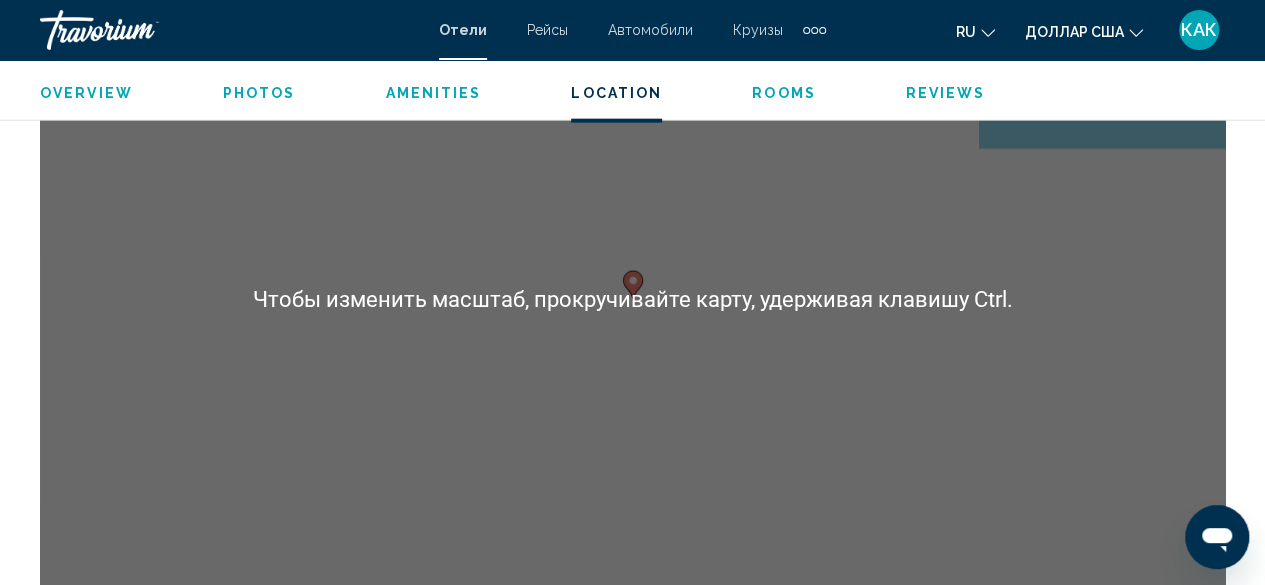 scroll, scrollTop: 2362, scrollLeft: 0, axis: vertical 